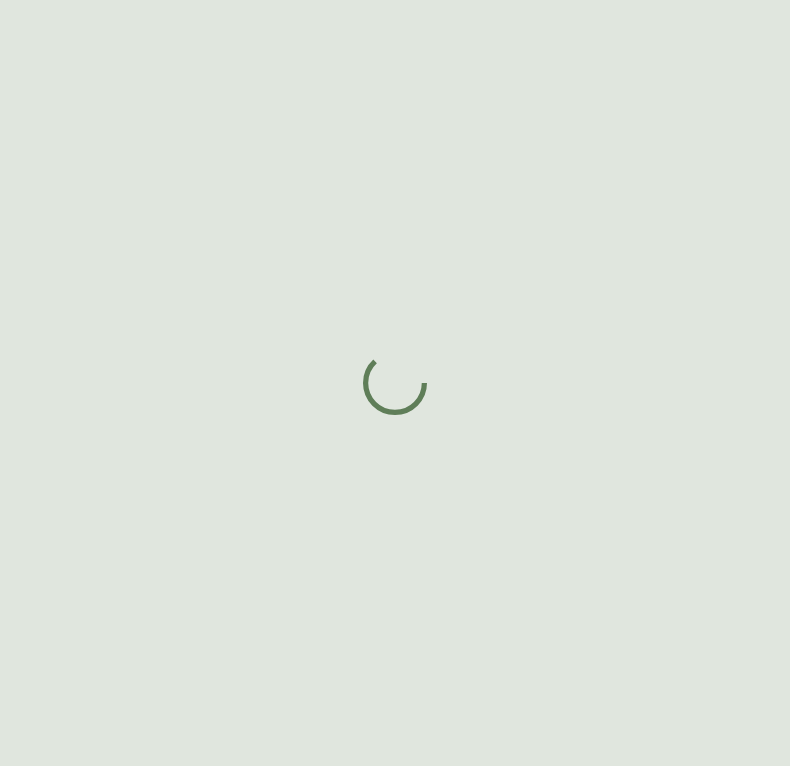 scroll, scrollTop: 0, scrollLeft: 0, axis: both 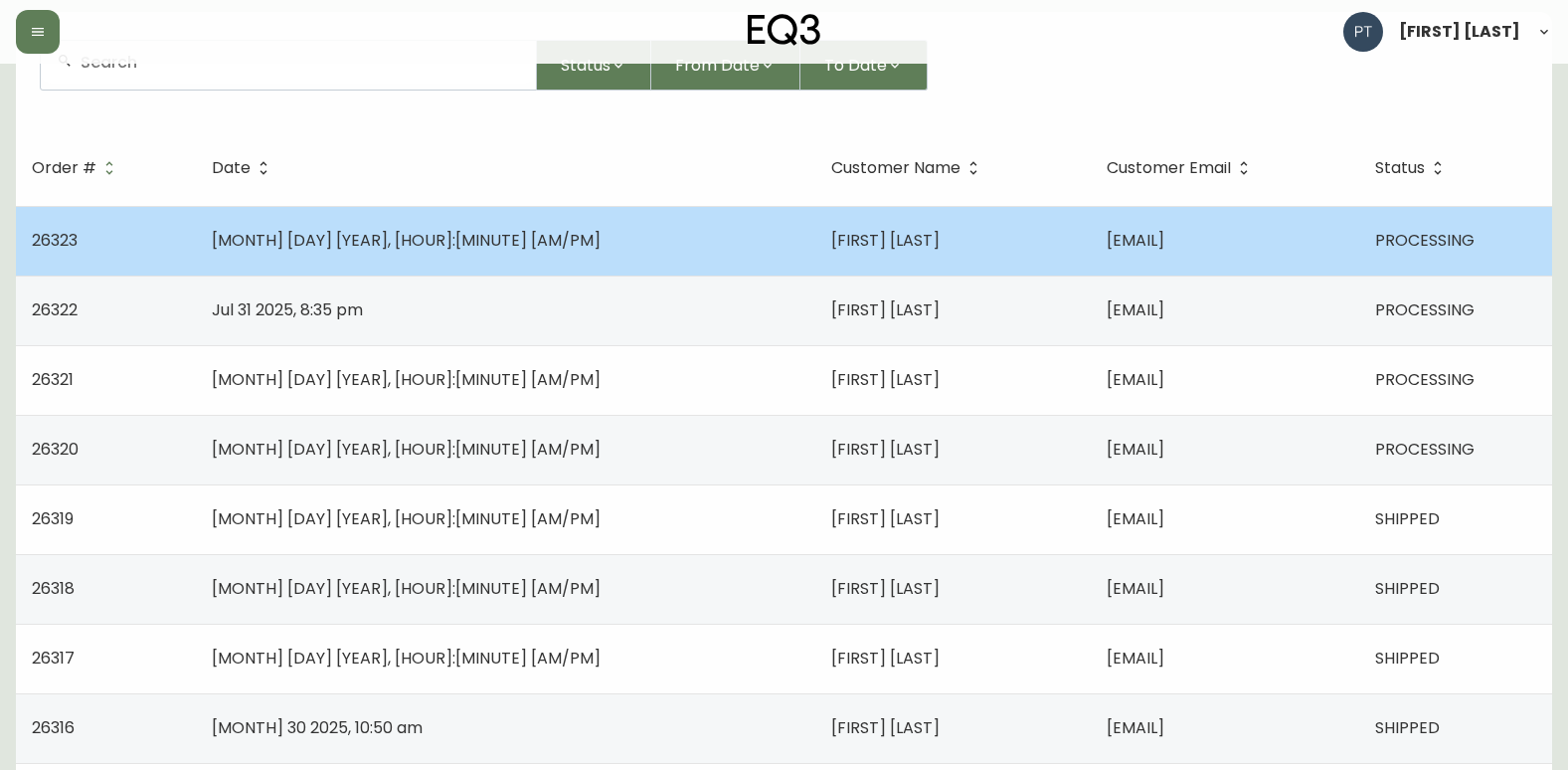 click on "Marise Drapeau" at bounding box center (953, 241) 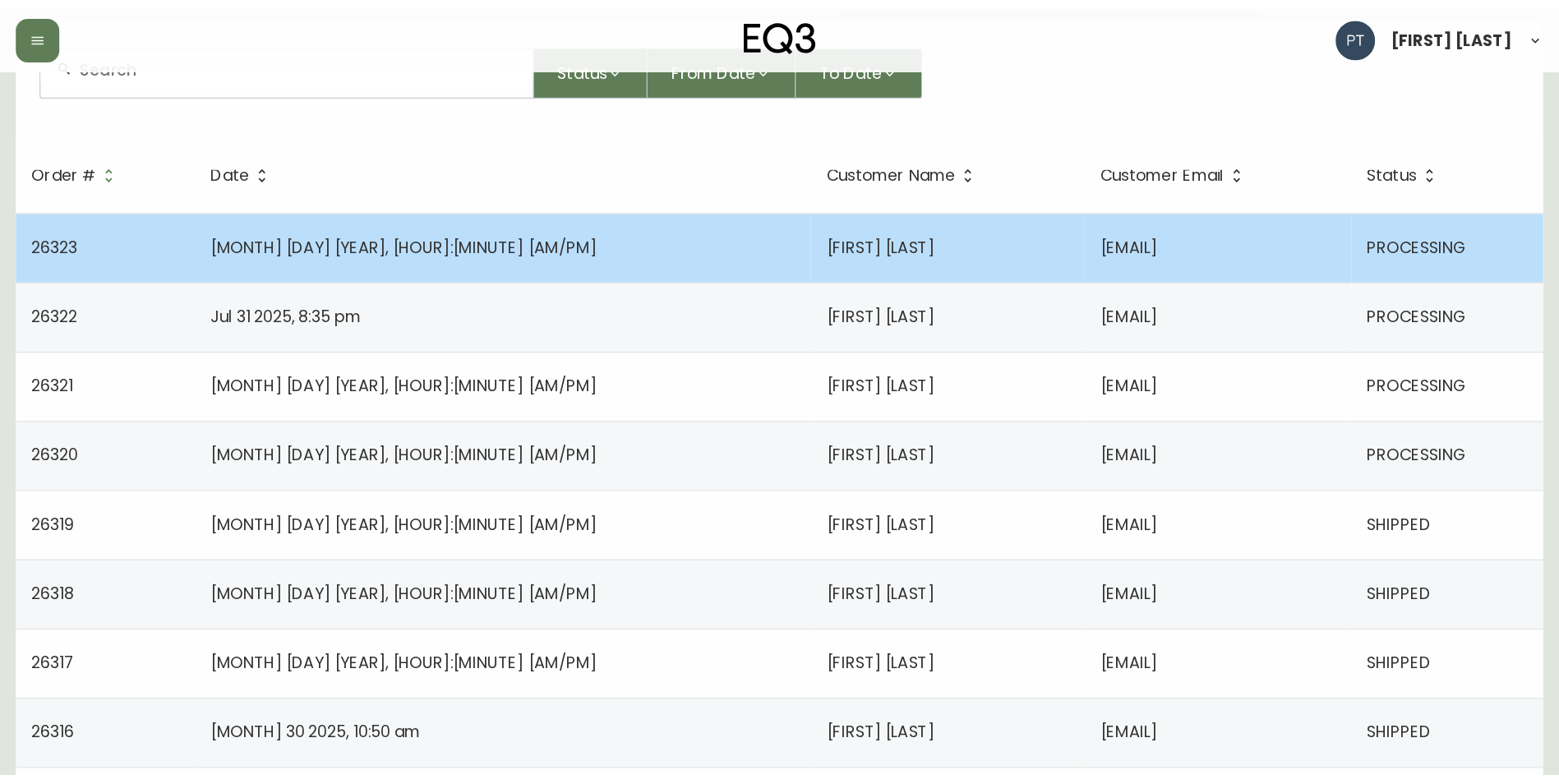 scroll, scrollTop: 0, scrollLeft: 0, axis: both 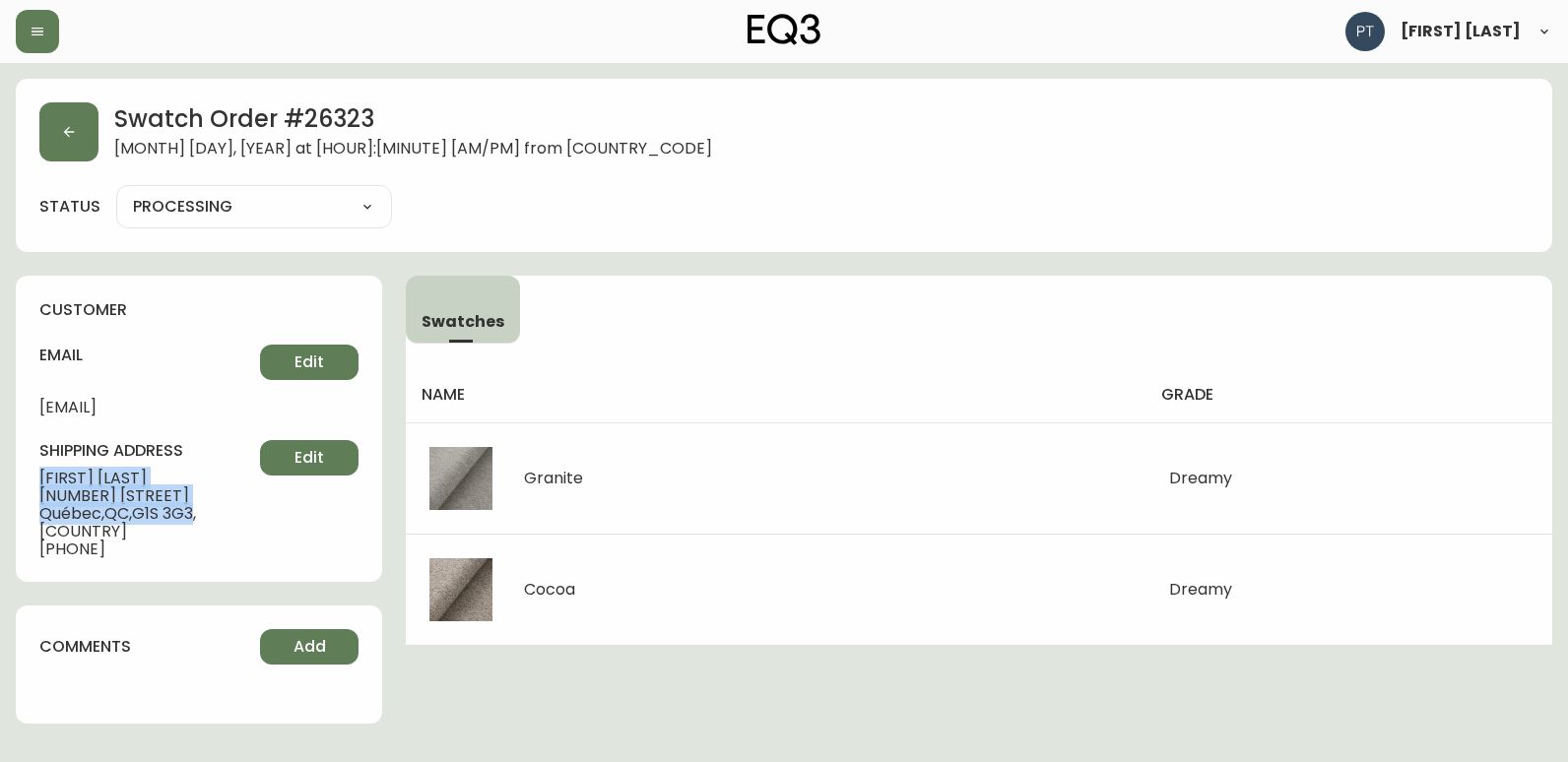 drag, startPoint x: 40, startPoint y: 478, endPoint x: 200, endPoint y: 509, distance: 162.97546 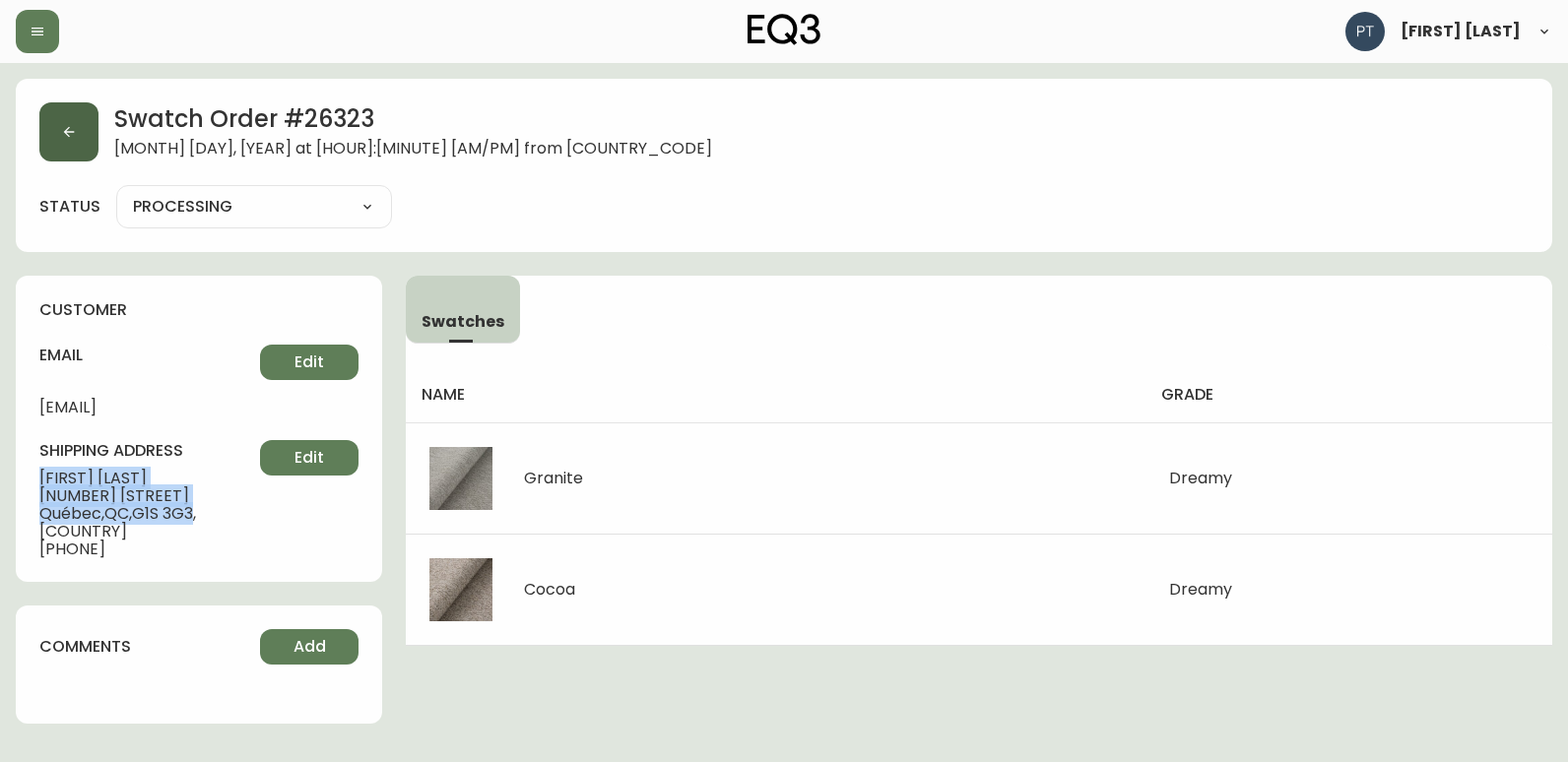 click 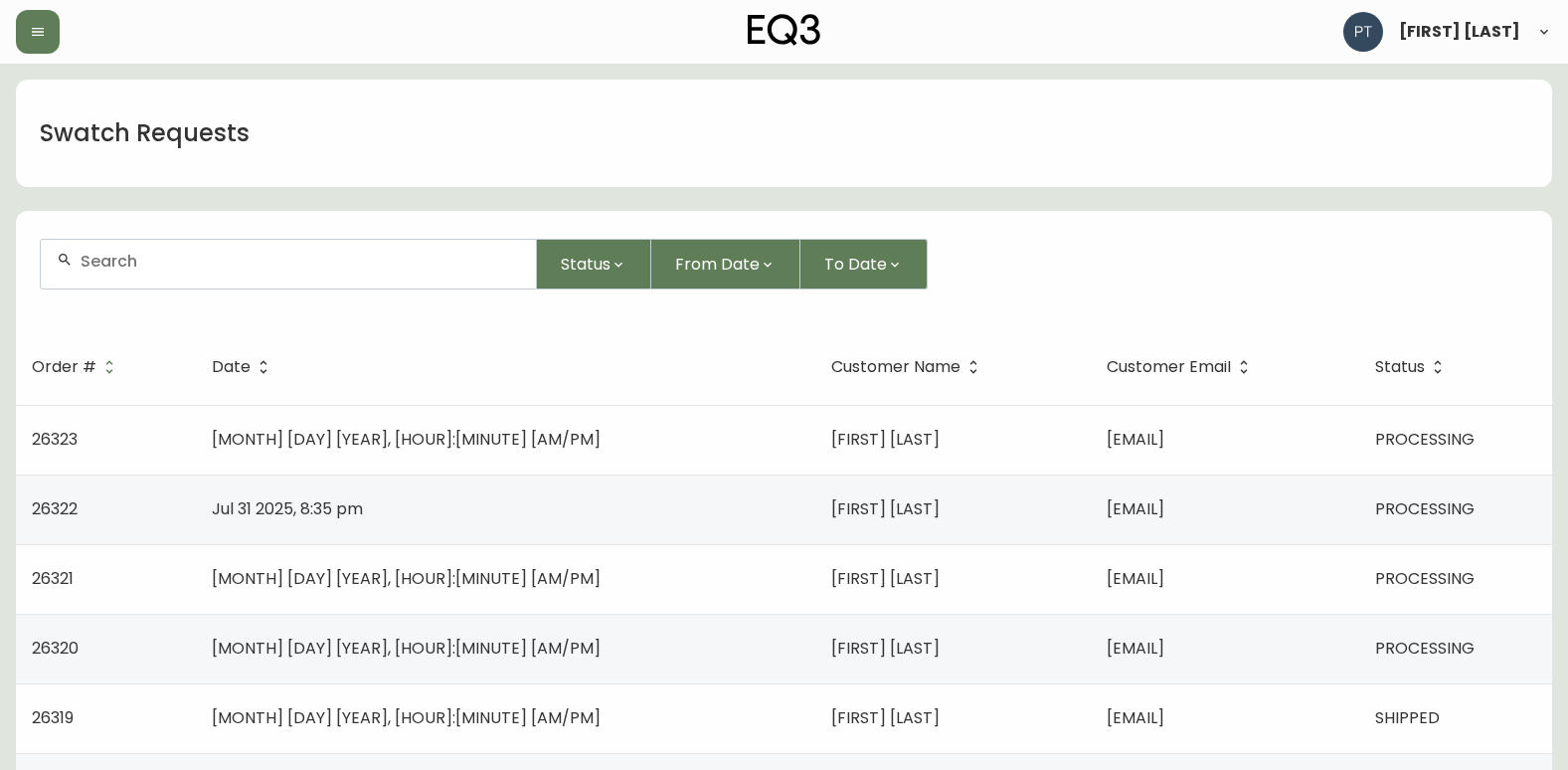 click on "Peter  Cheng" at bounding box center [953, 509] 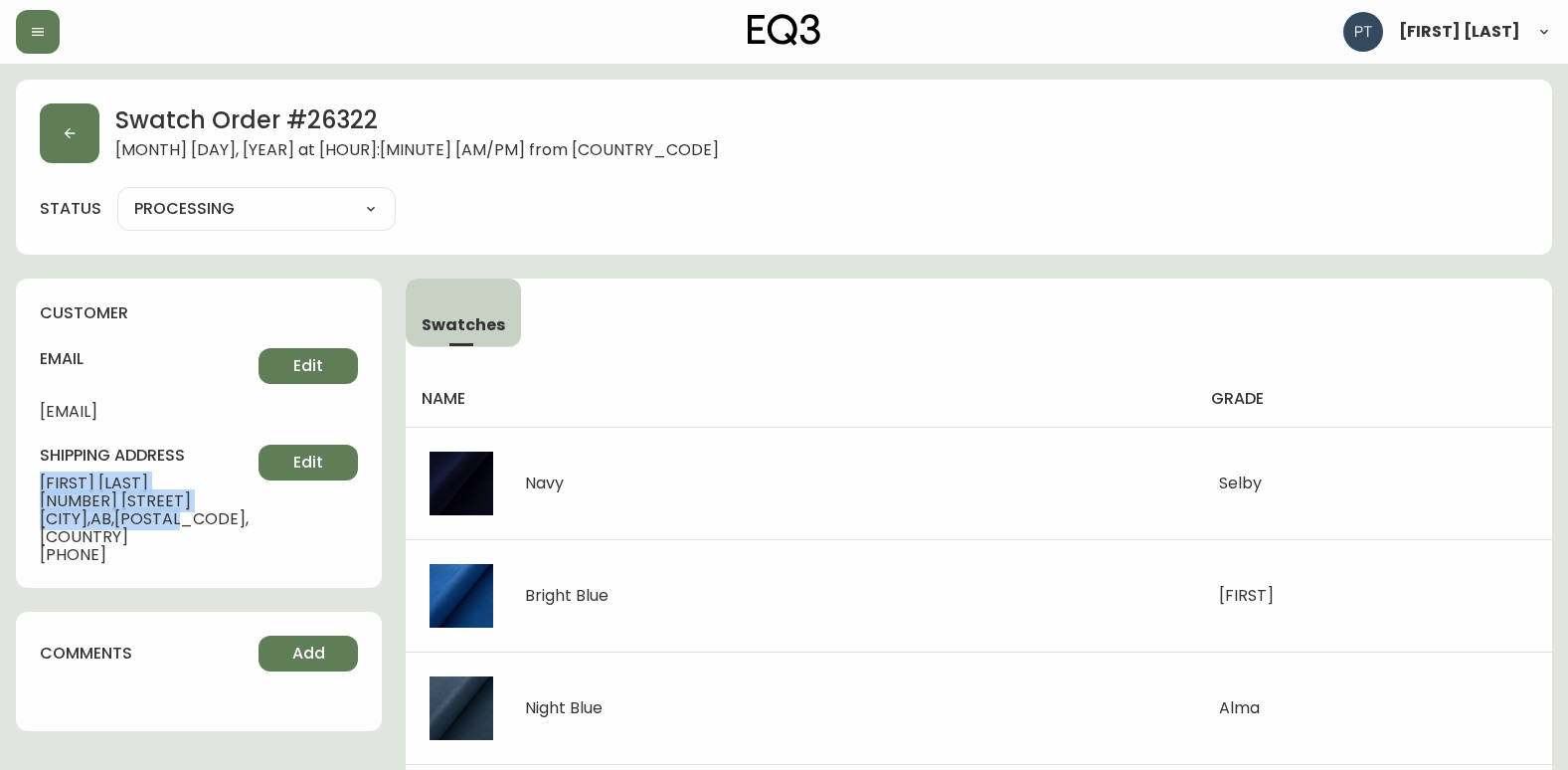 drag, startPoint x: 39, startPoint y: 482, endPoint x: 213, endPoint y: 510, distance: 176.23847 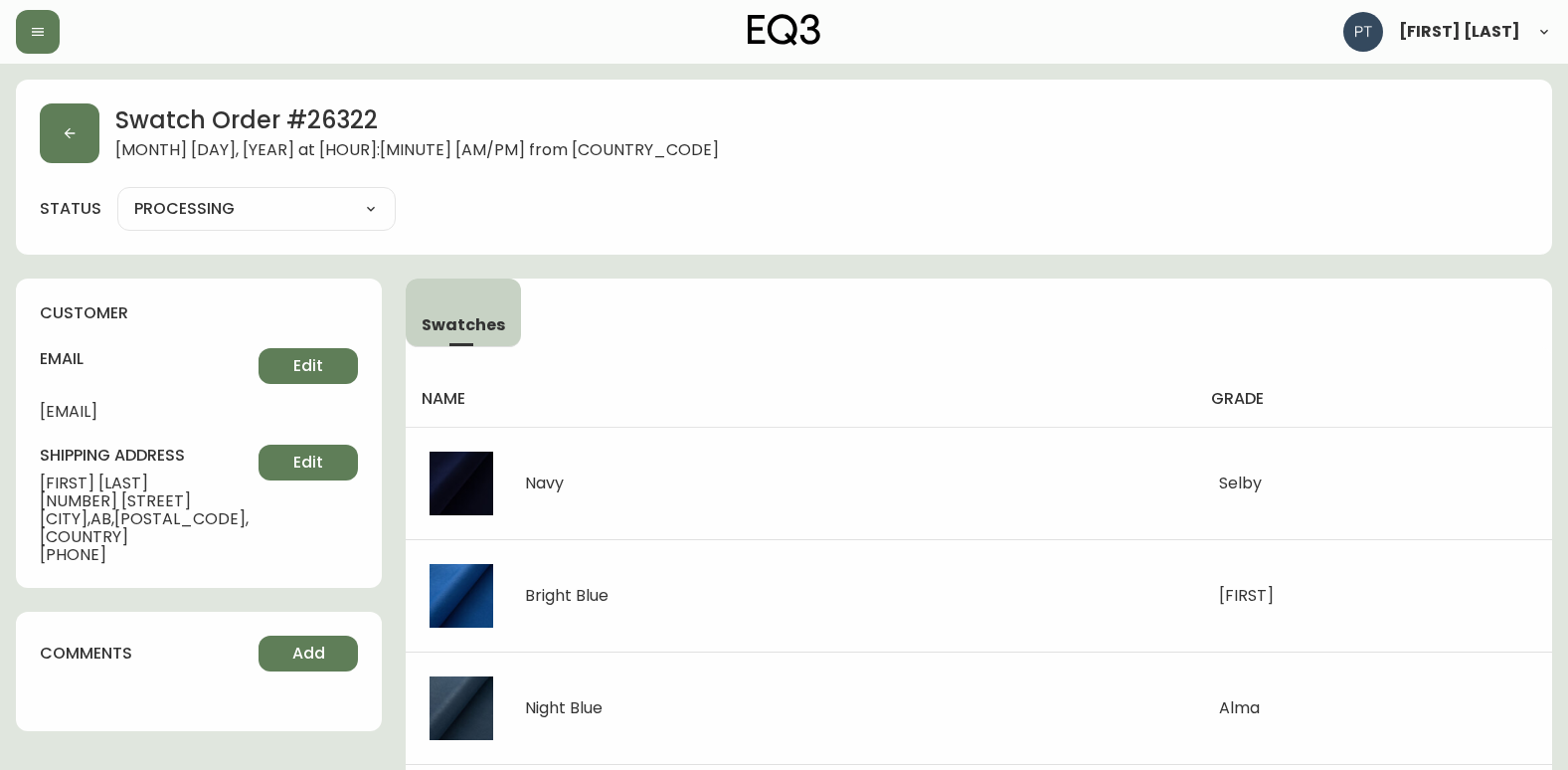 click on "Swatch Order # 26322 July 31, 2025 at 8:35 pm from CA_EN" at bounding box center (784, 133) 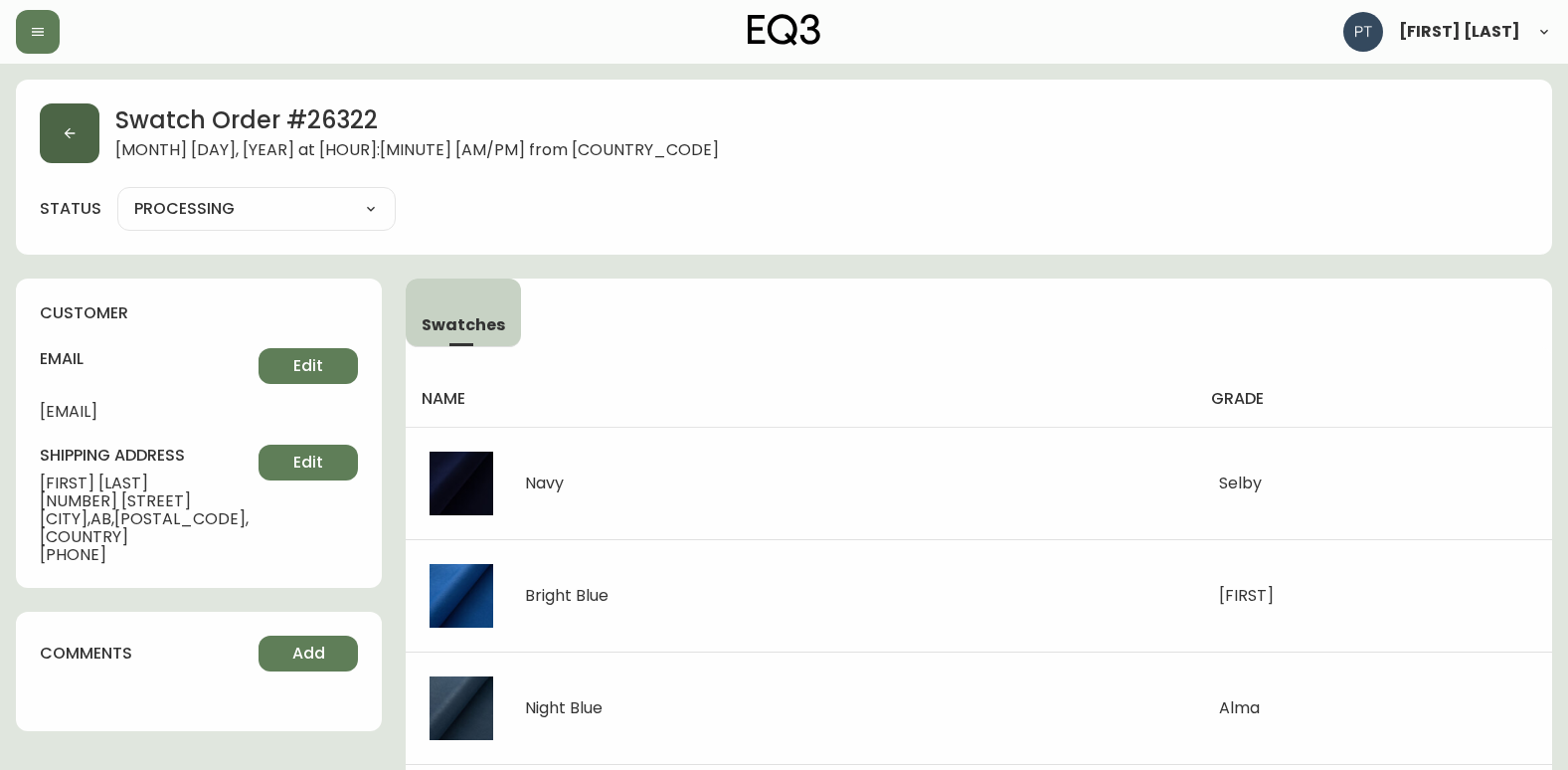 click at bounding box center [70, 133] 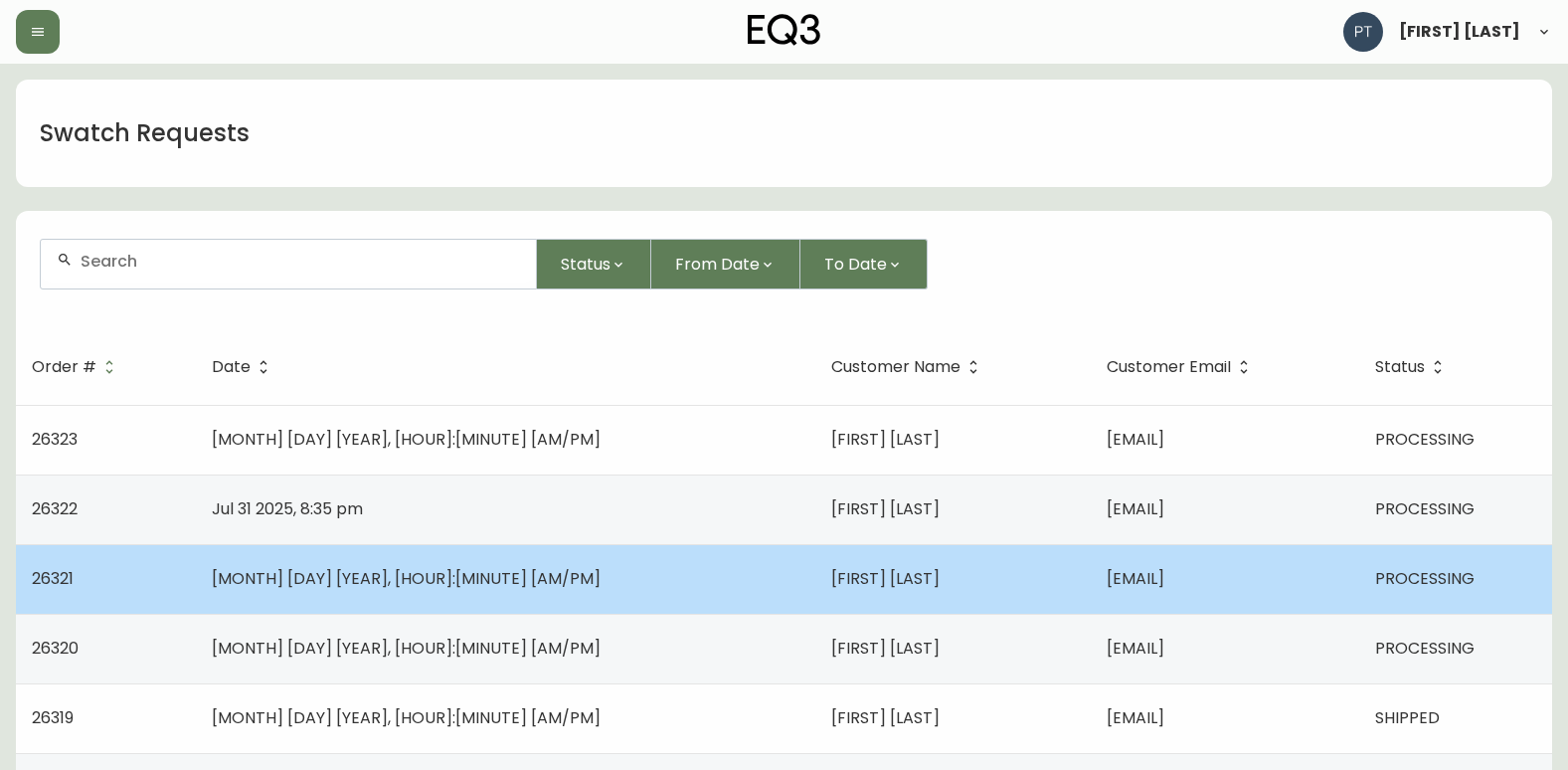 click on "Jasmine Mawji" at bounding box center [953, 579] 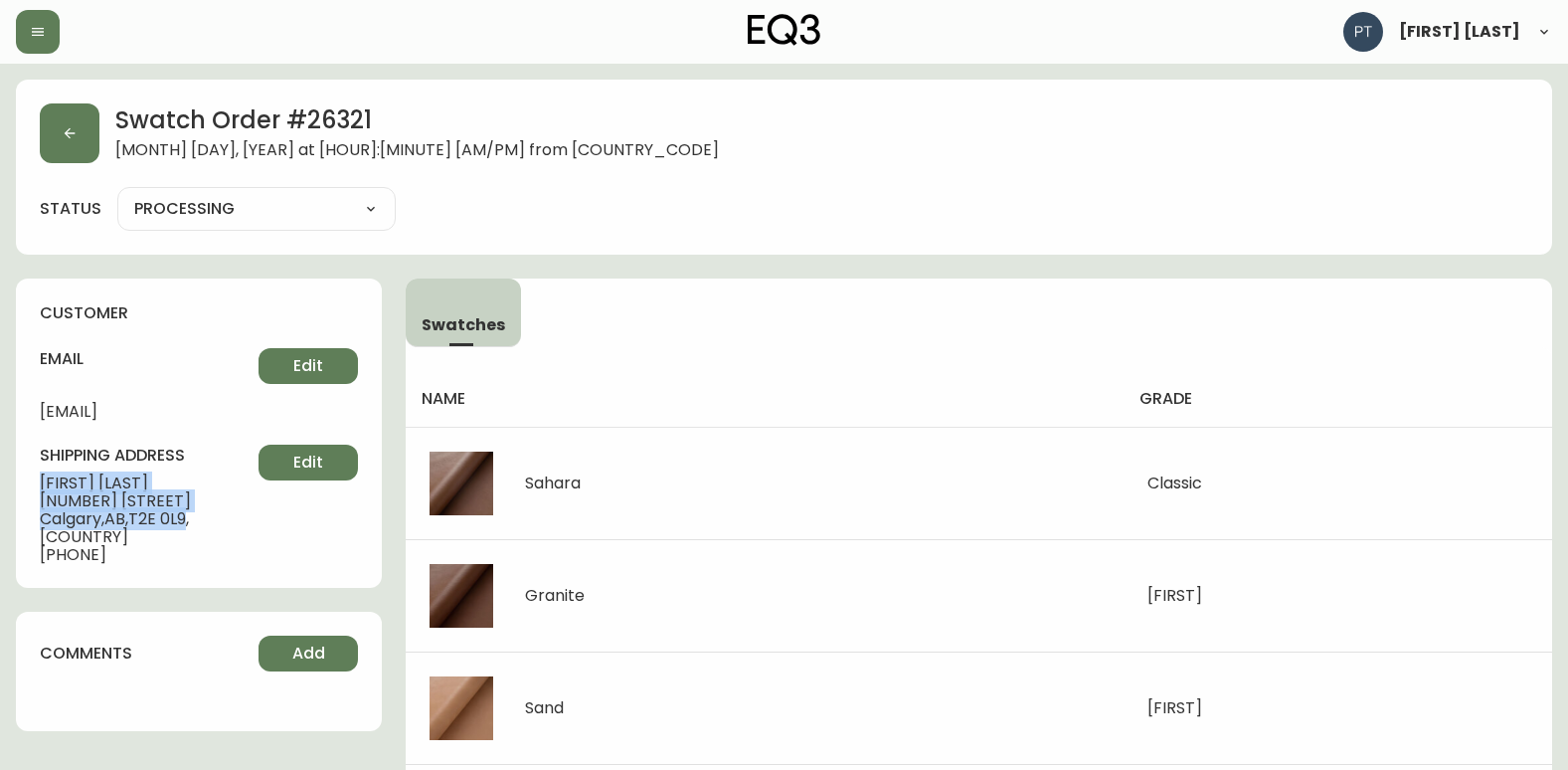 drag, startPoint x: 38, startPoint y: 481, endPoint x: 192, endPoint y: 523, distance: 159.62456 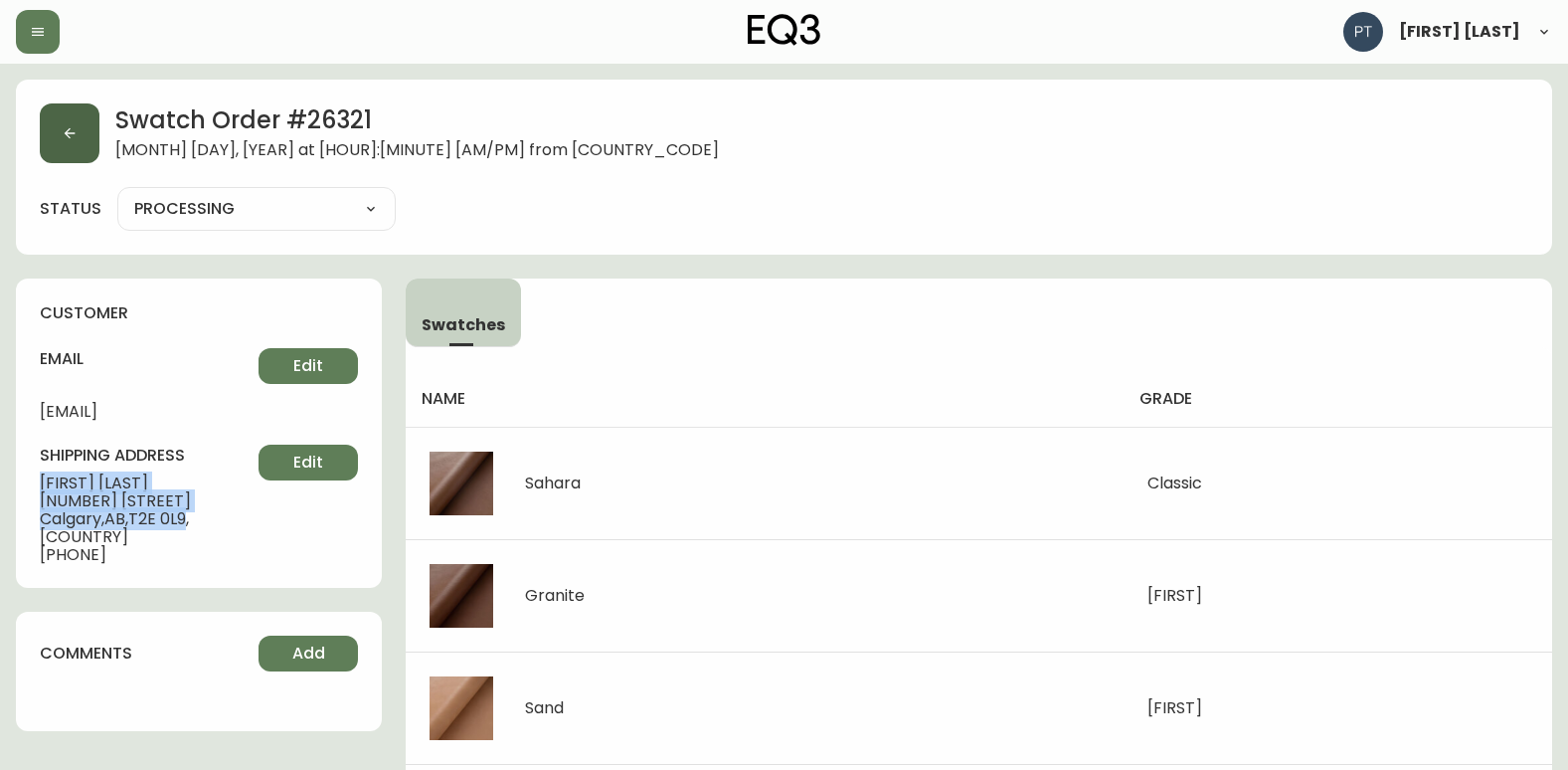 click at bounding box center (70, 133) 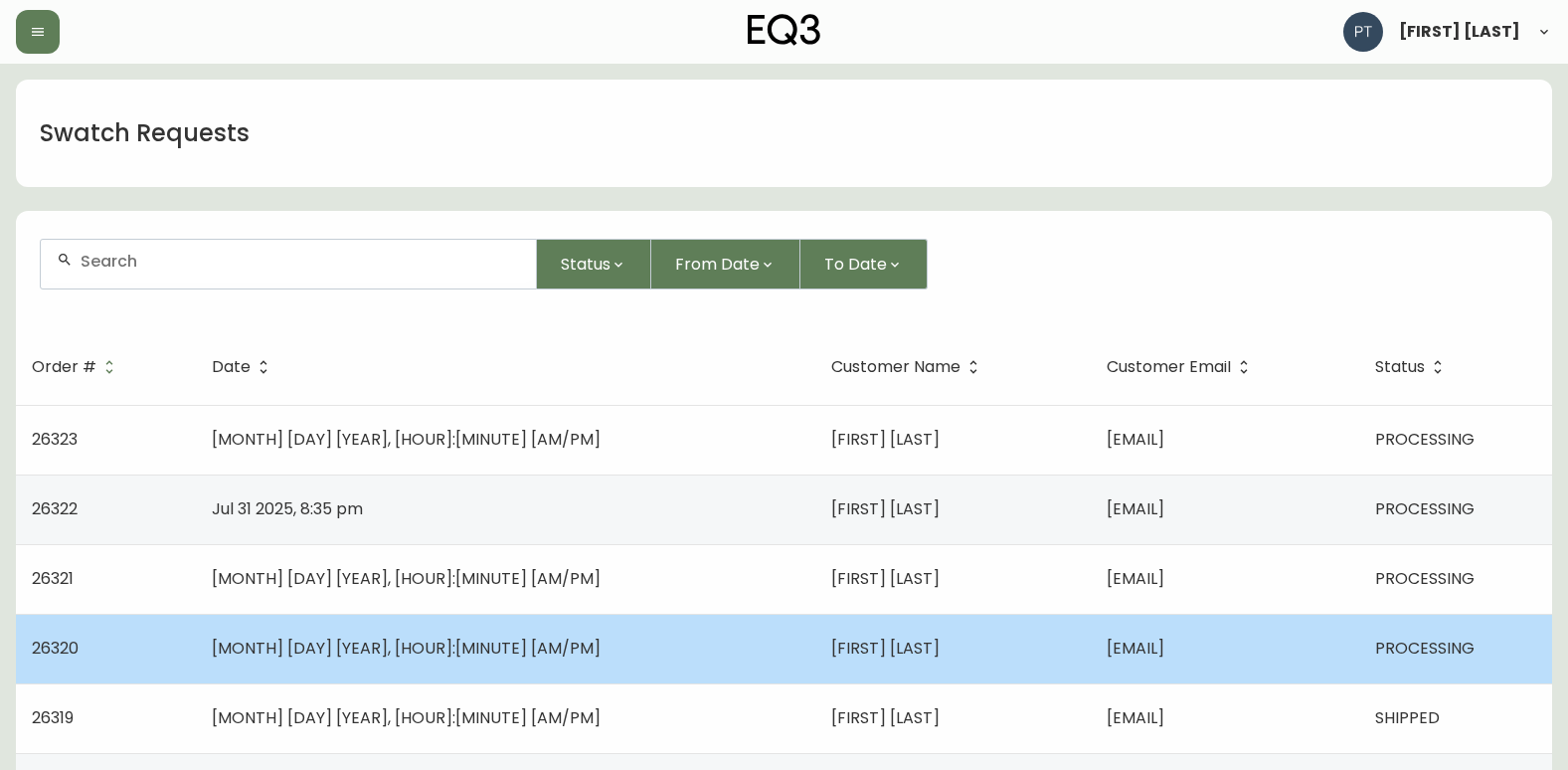 click on "Zooey Wu" at bounding box center [953, 649] 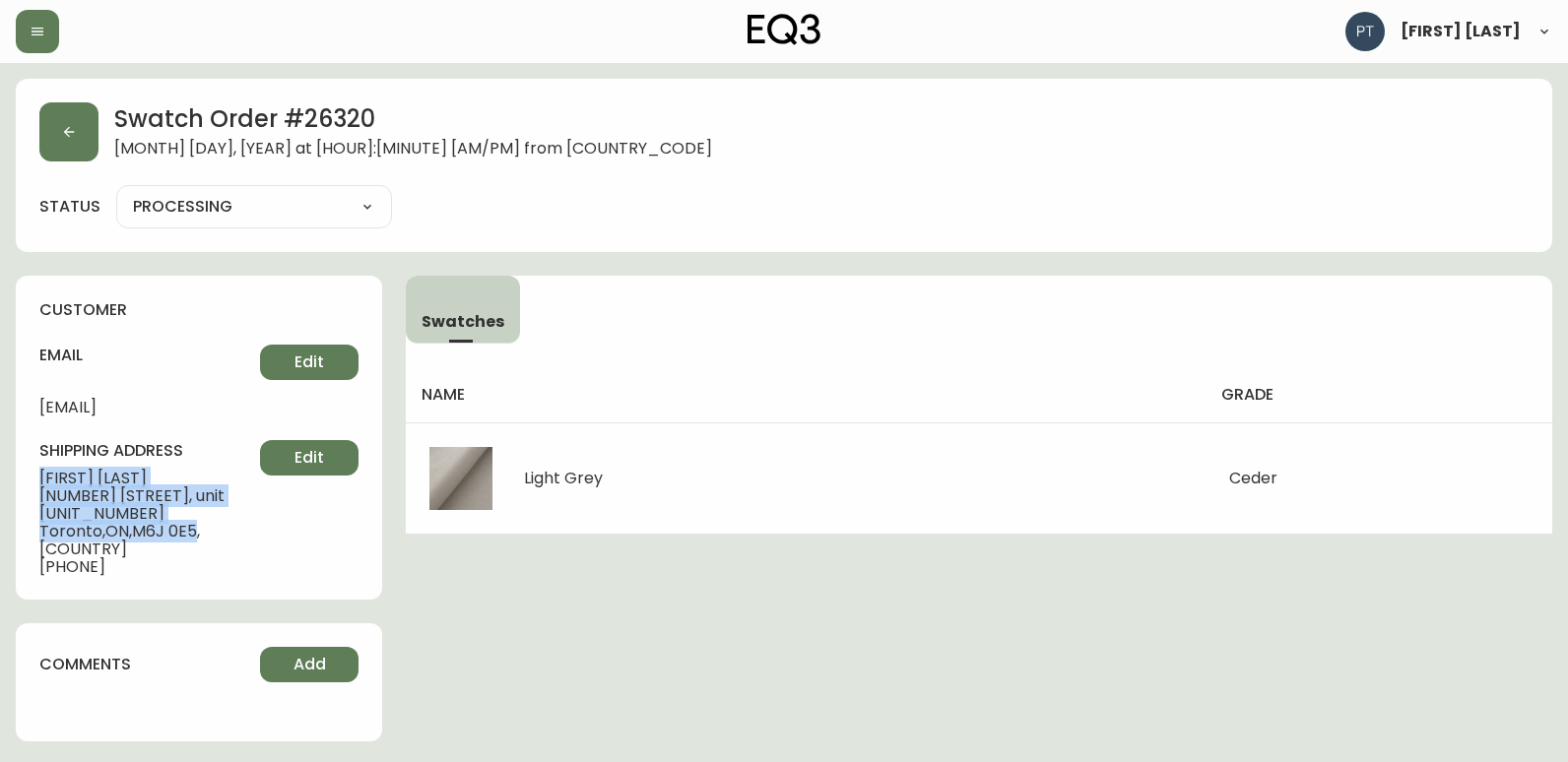 drag, startPoint x: 38, startPoint y: 476, endPoint x: 199, endPoint y: 529, distance: 169.49926 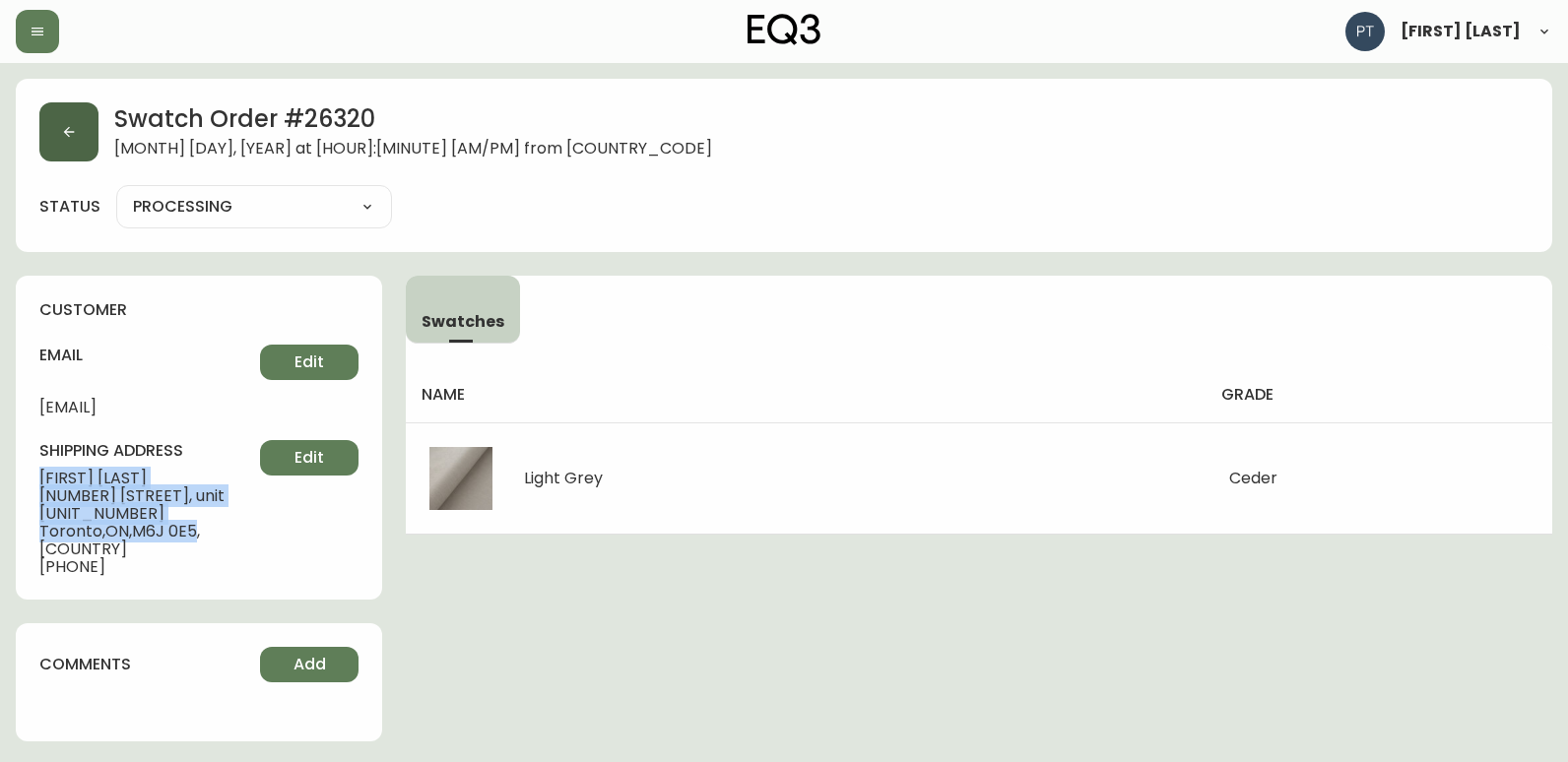 click at bounding box center [69, 132] 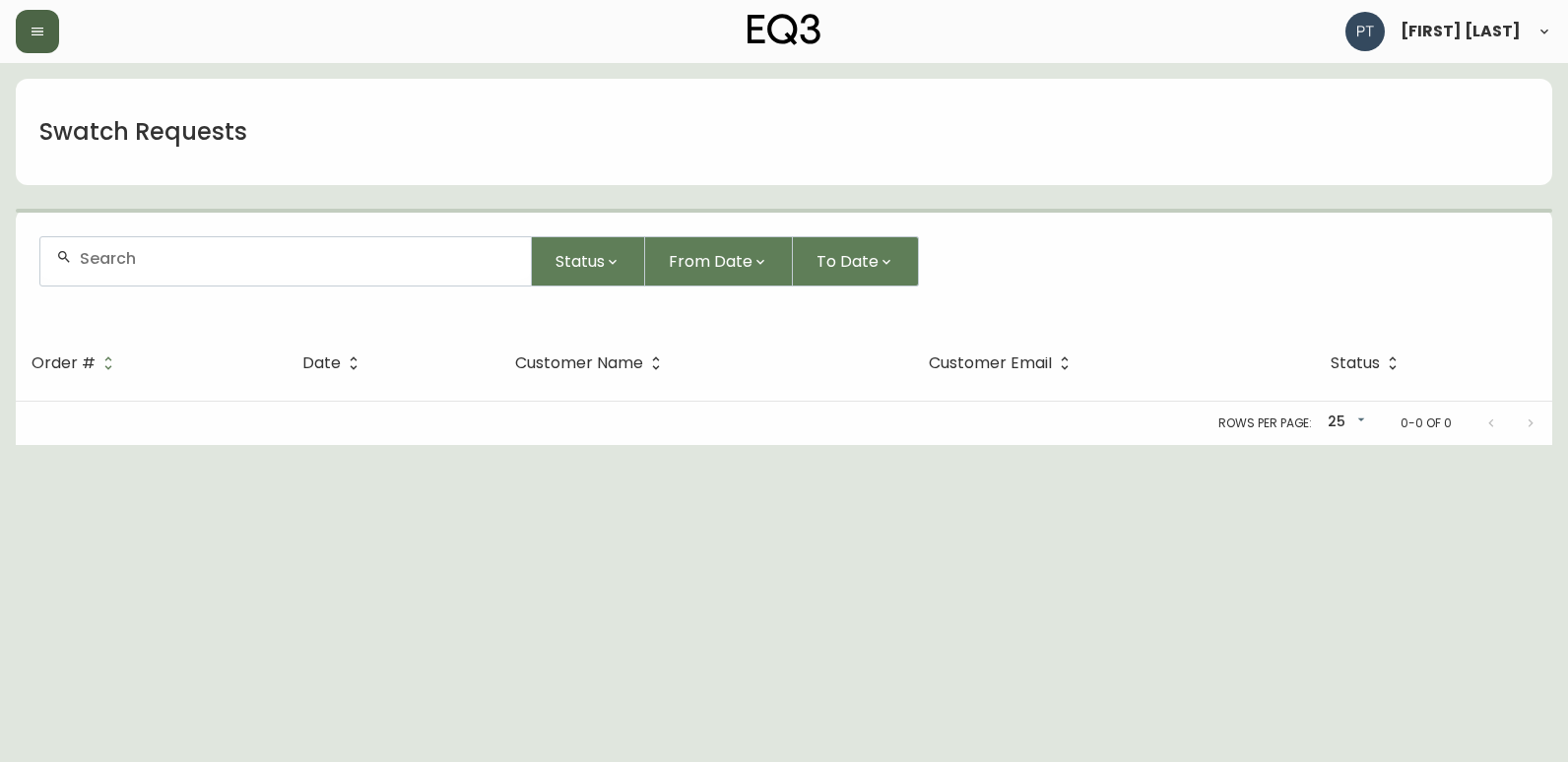 click 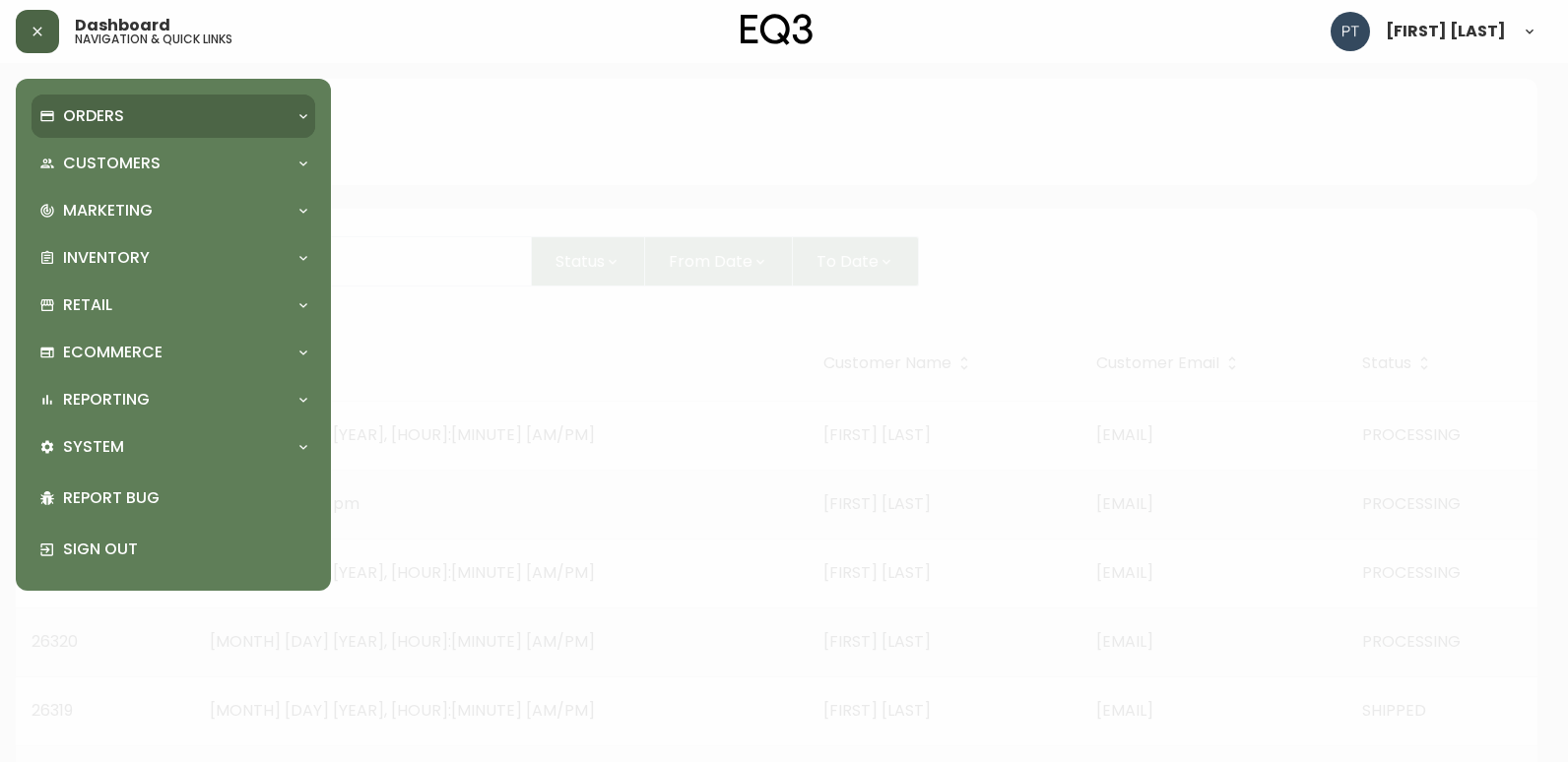 click on "Orders" at bounding box center (173, 116) 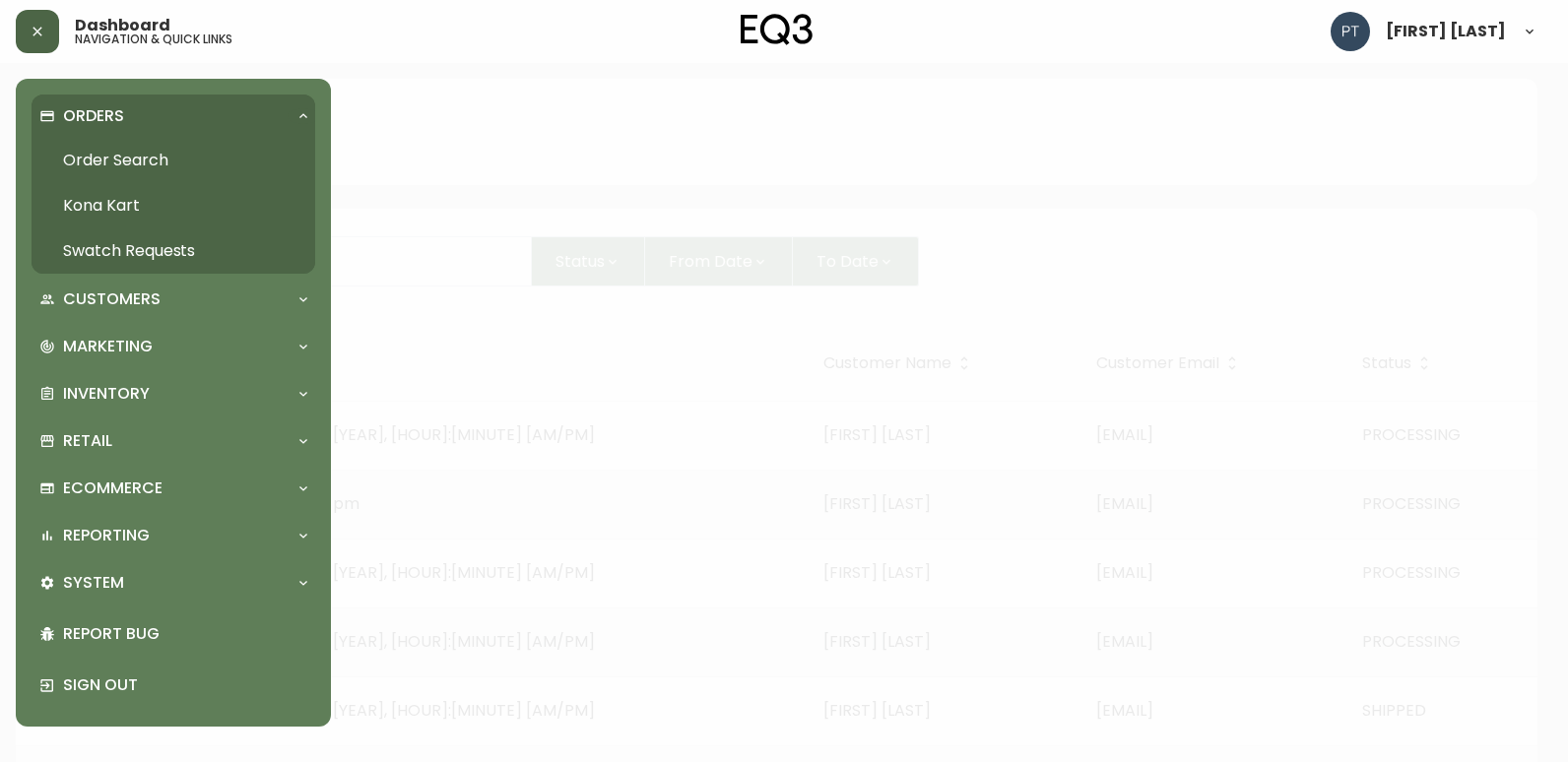 click on "Order Search" at bounding box center [173, 160] 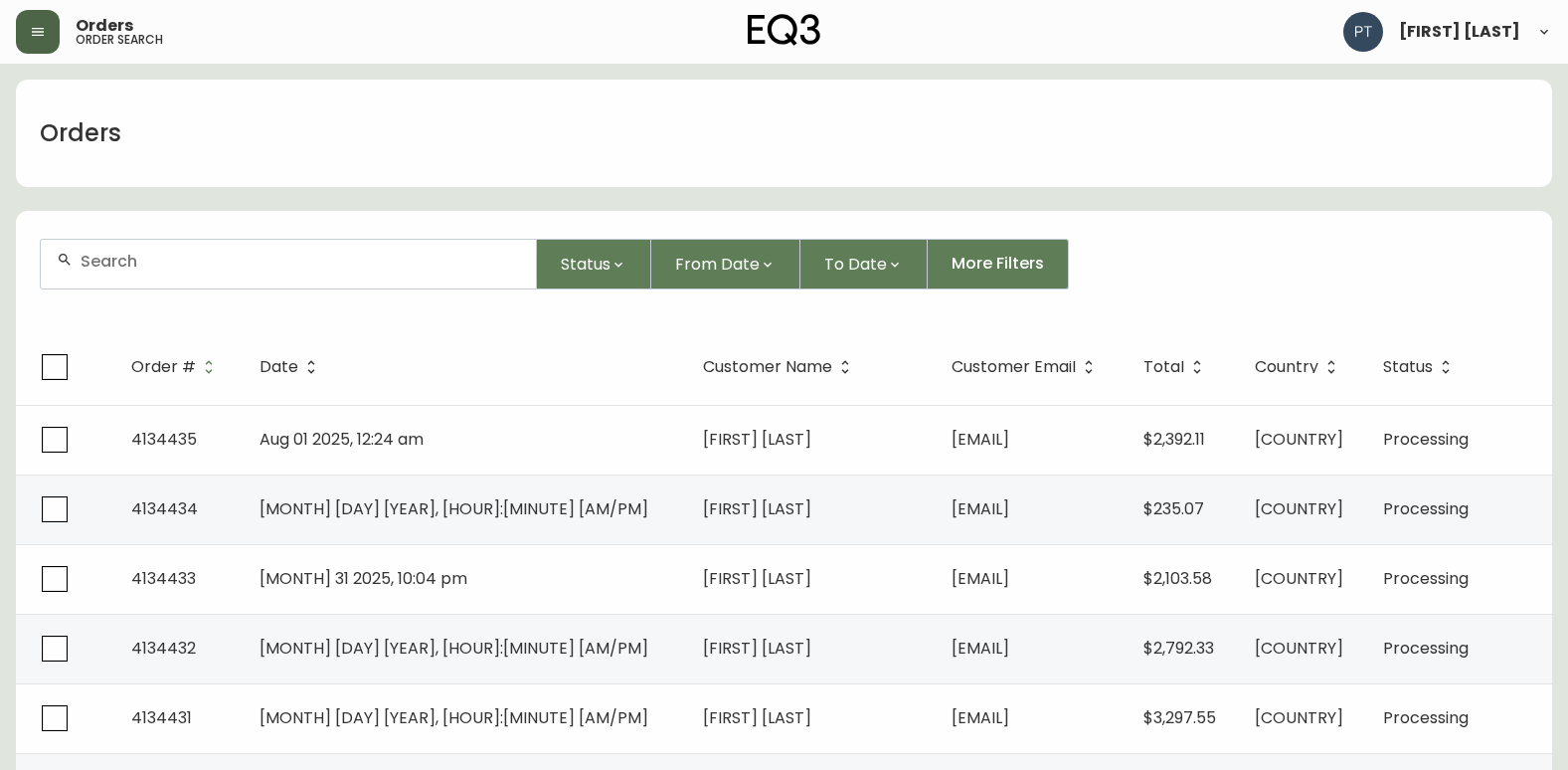 click at bounding box center [38, 32] 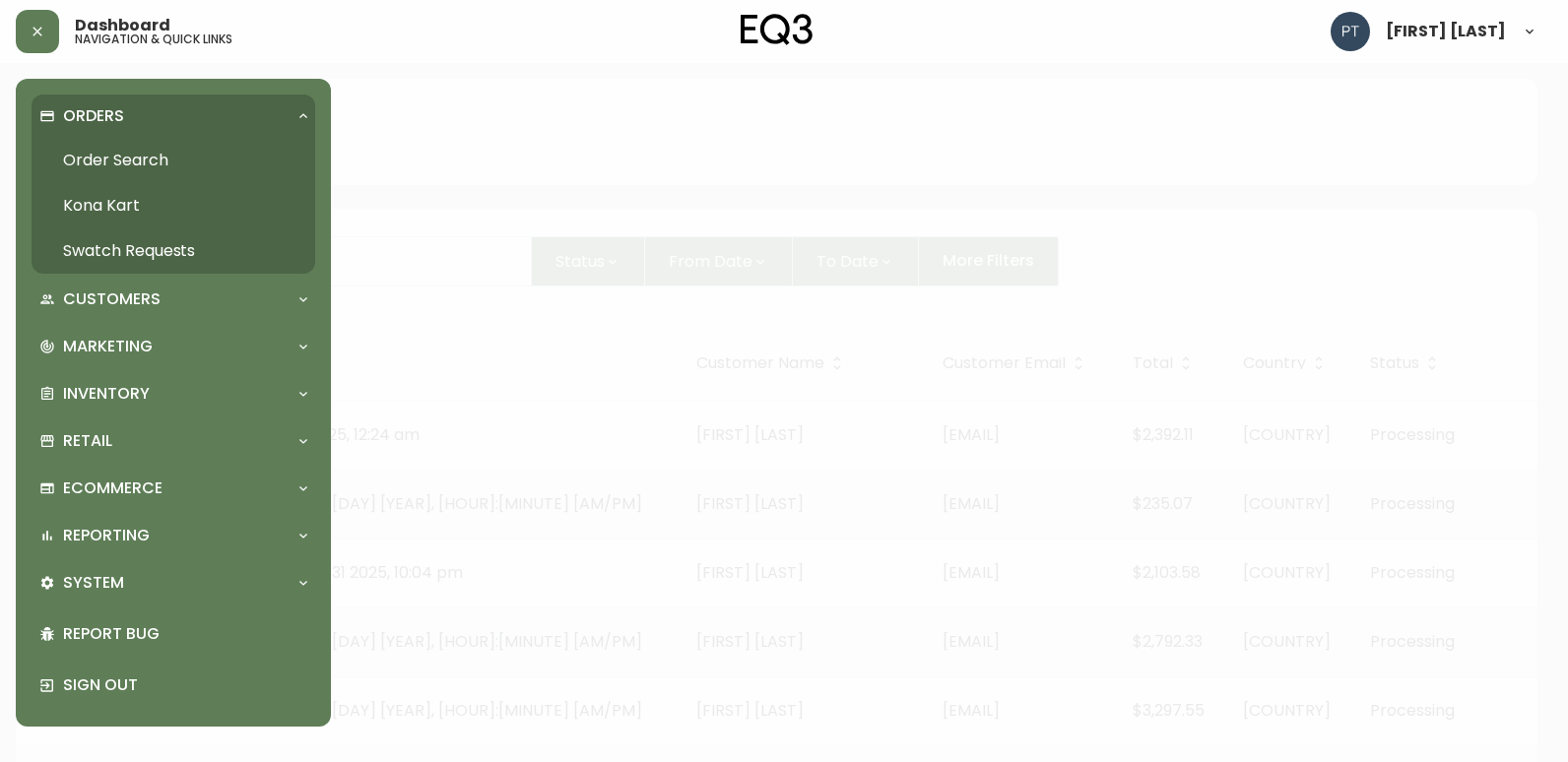 click on "Swatch Requests" at bounding box center (173, 251) 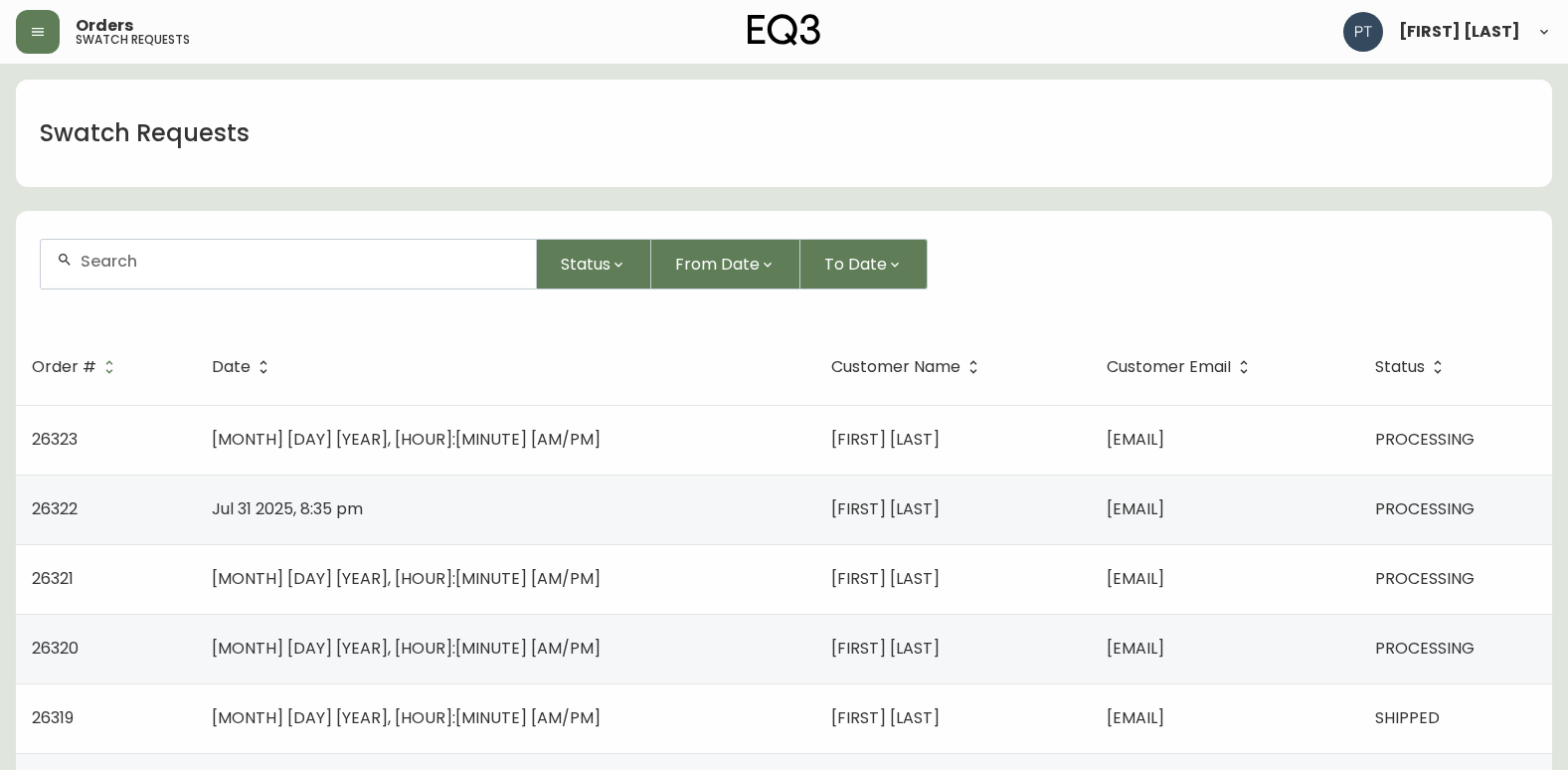 click on "marisedrapeau@hotmail.com" at bounding box center [1225, 440] 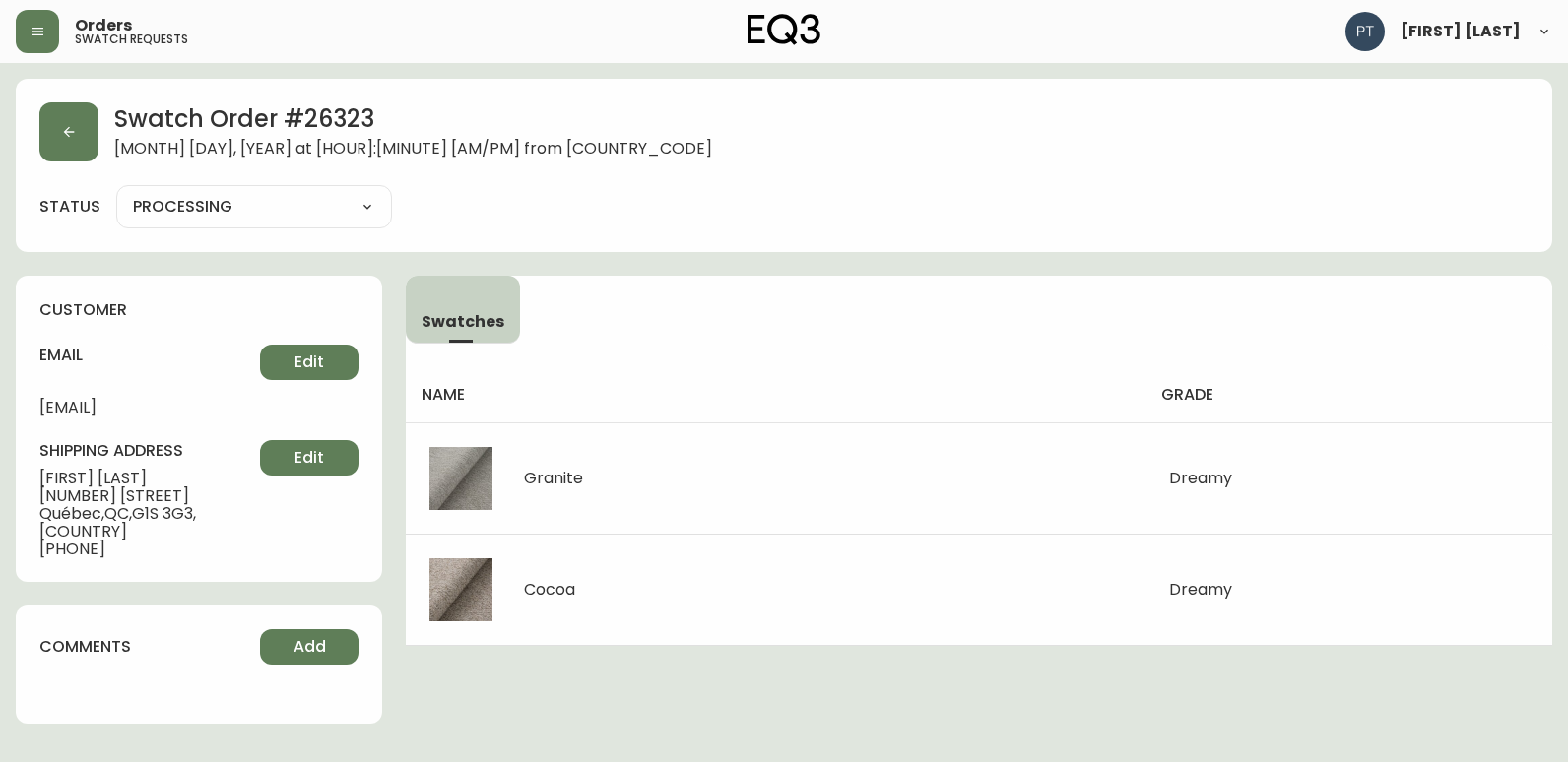 drag, startPoint x: 307, startPoint y: 213, endPoint x: 325, endPoint y: 220, distance: 19.313208 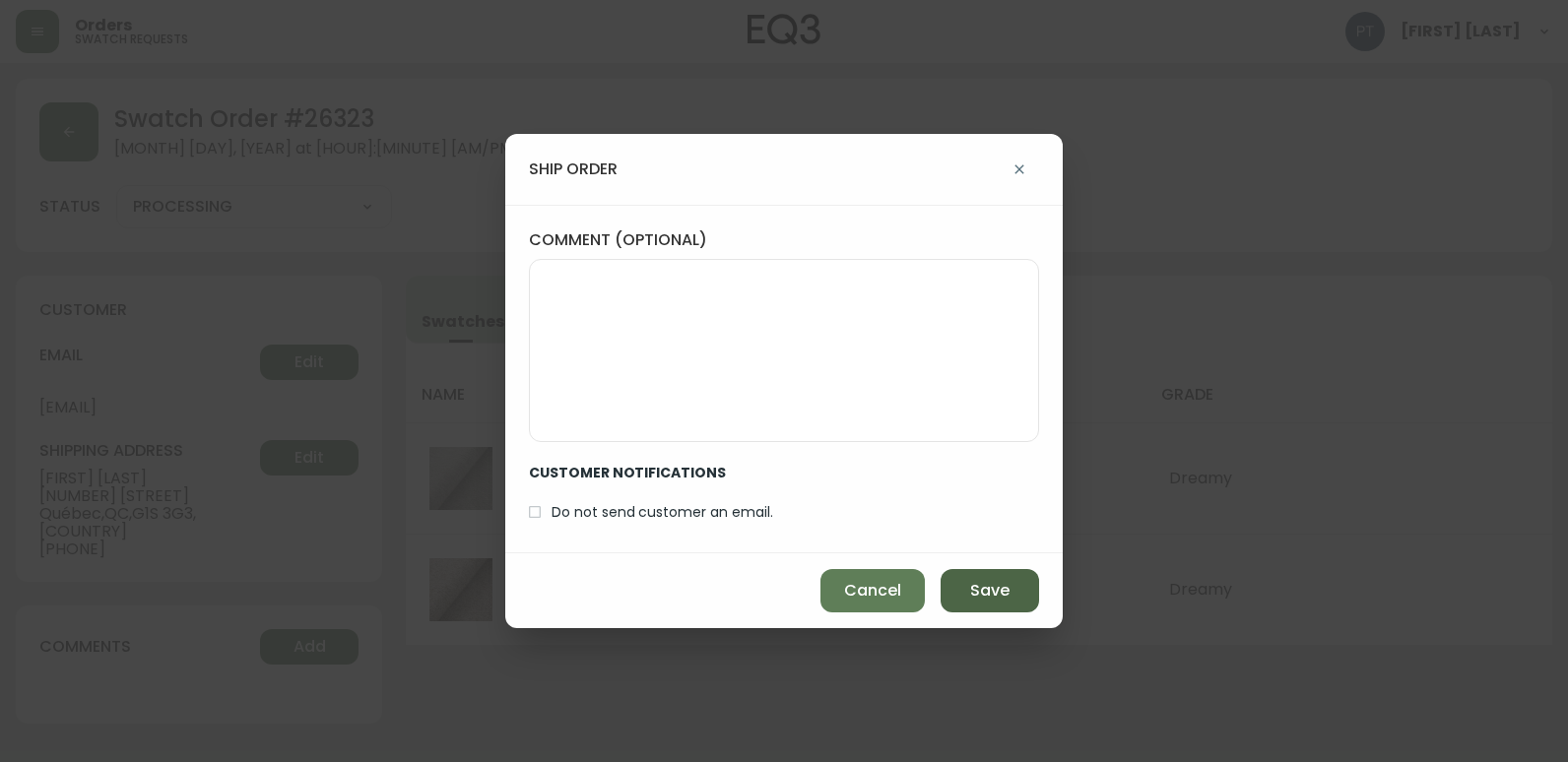 click on "Save" at bounding box center [990, 591] 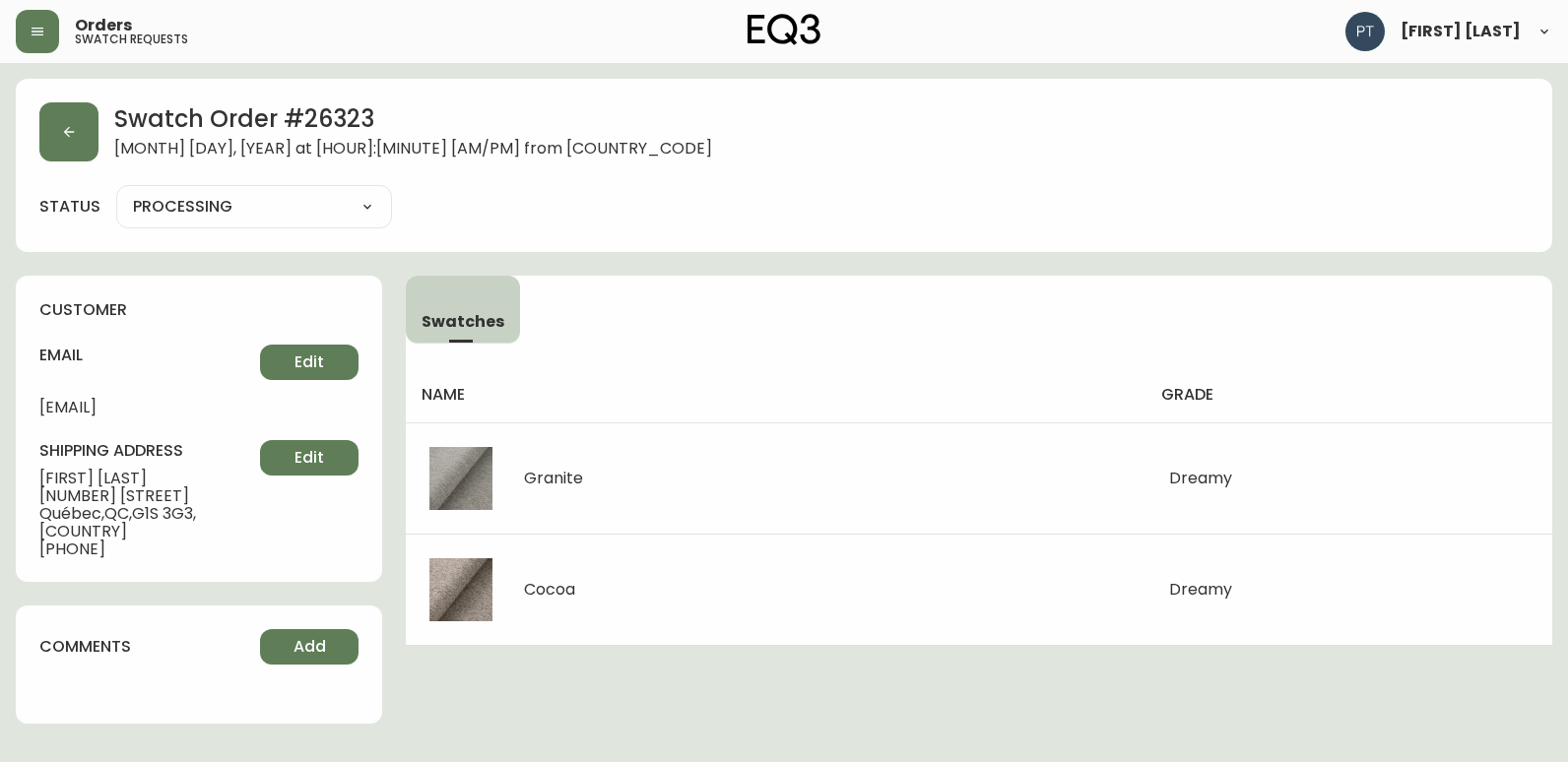 type on "SHIPPED" 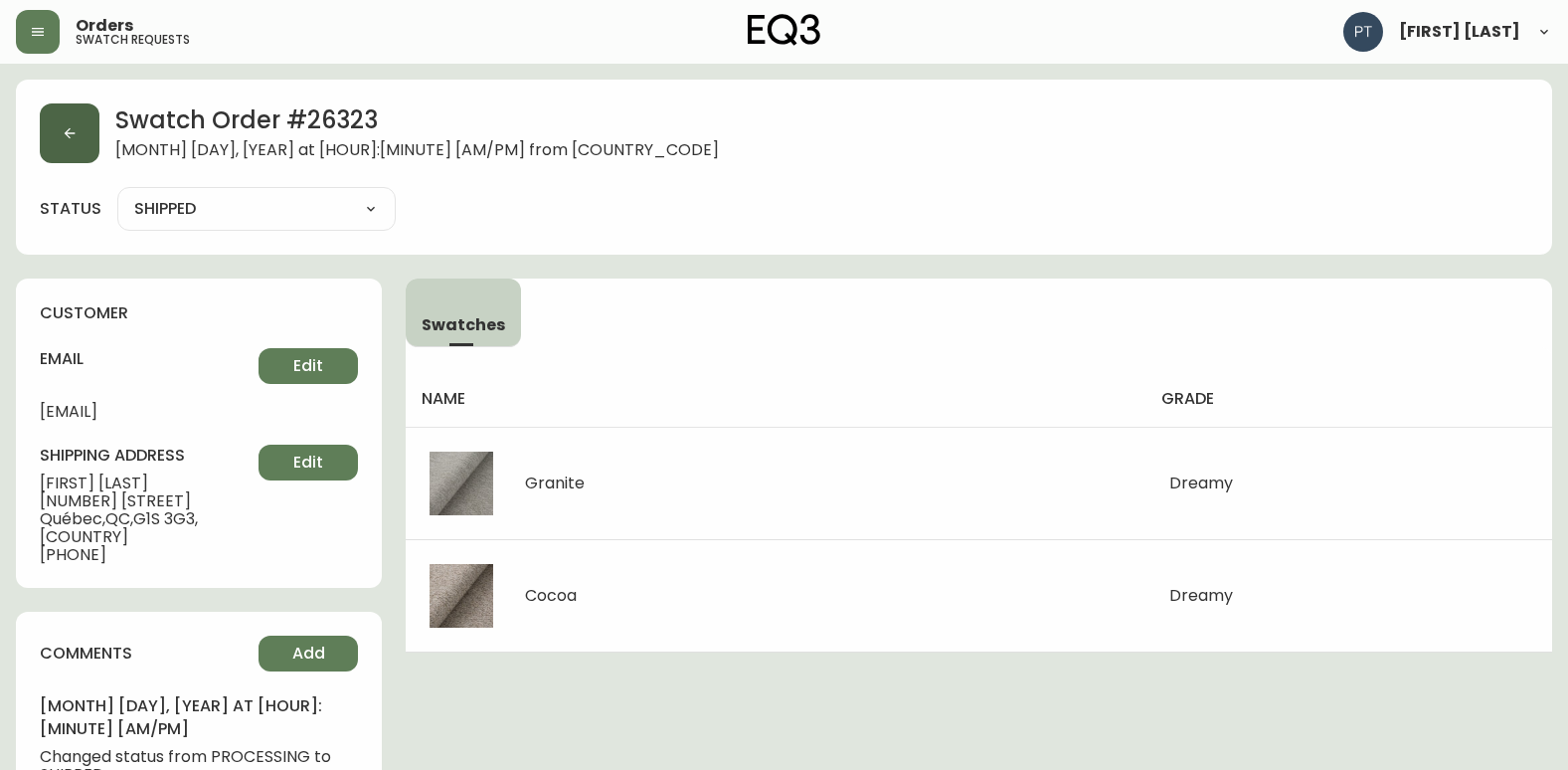 click at bounding box center [70, 133] 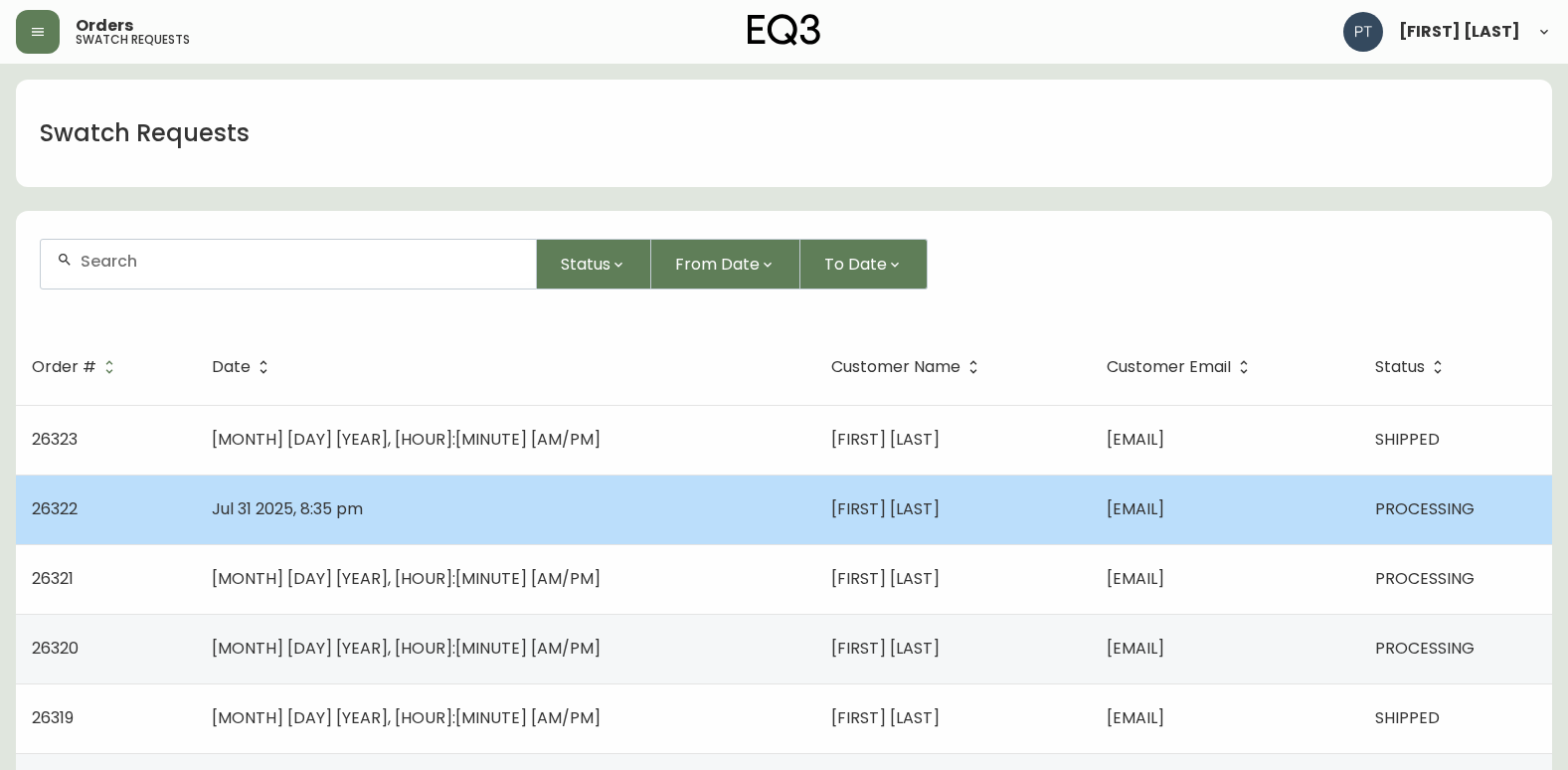 click on "Peter  Cheng" at bounding box center (953, 509) 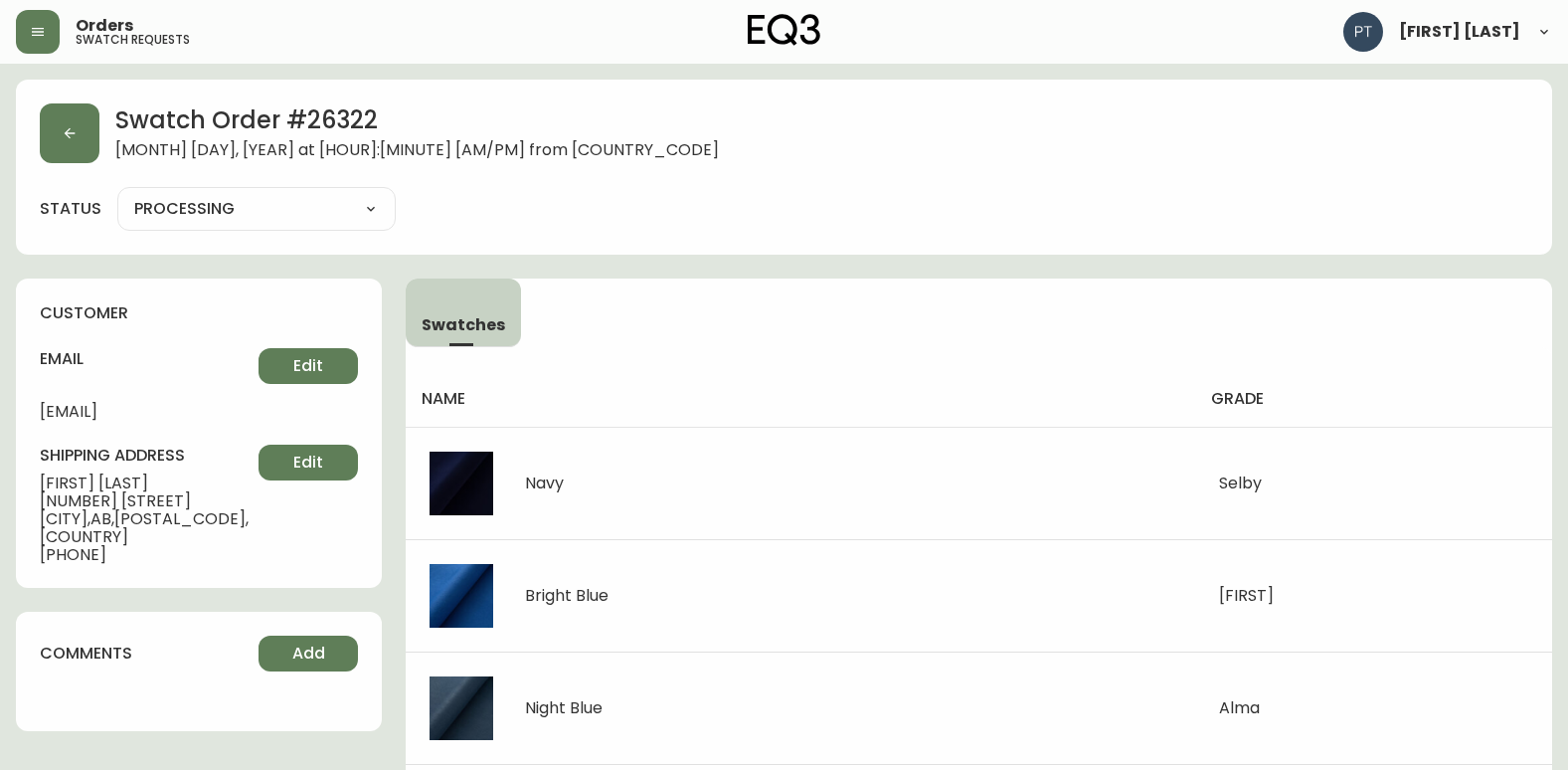 drag, startPoint x: 235, startPoint y: 214, endPoint x: 235, endPoint y: 227, distance: 13 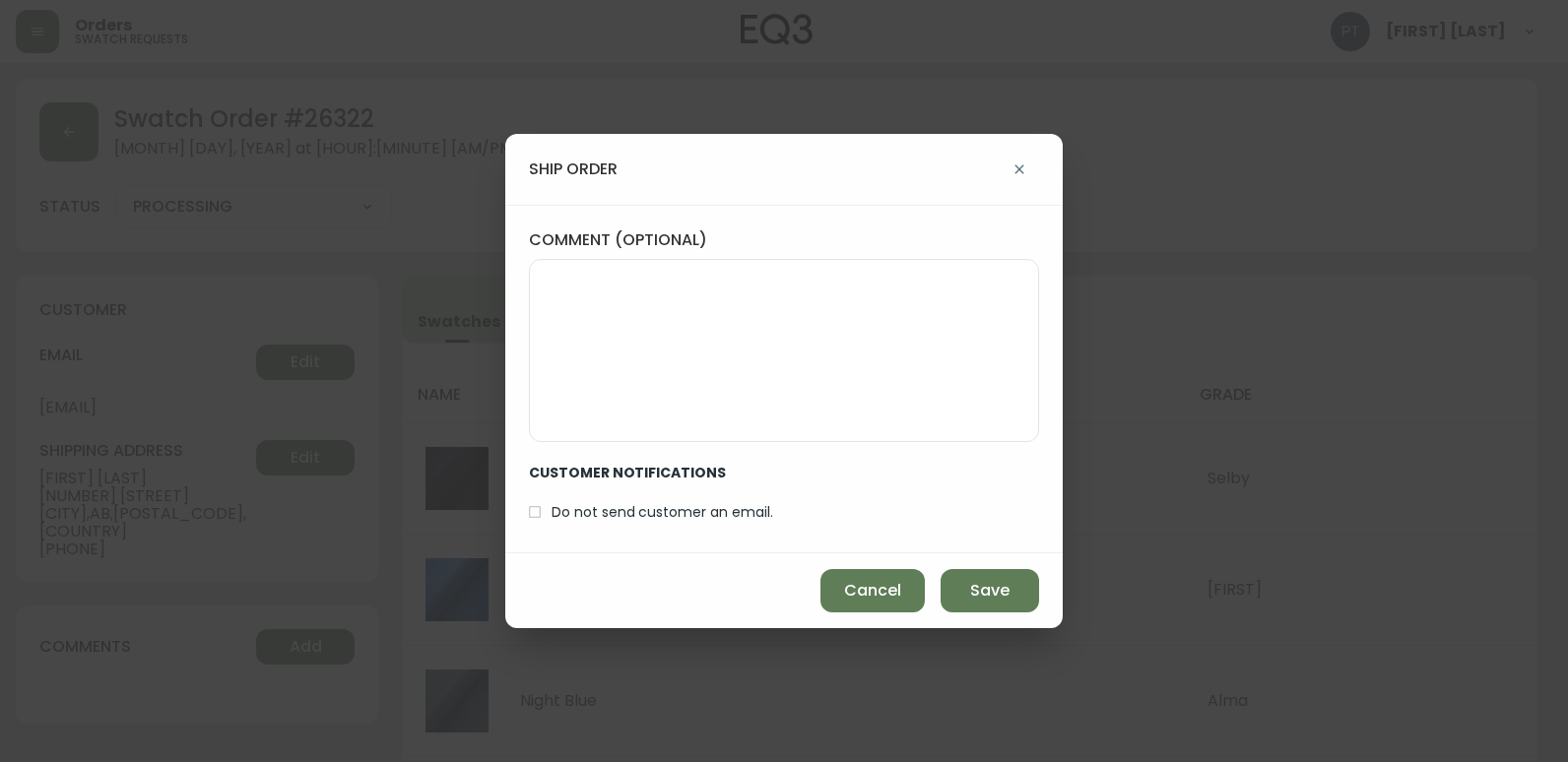 drag, startPoint x: 983, startPoint y: 578, endPoint x: 986, endPoint y: 567, distance: 11.401754 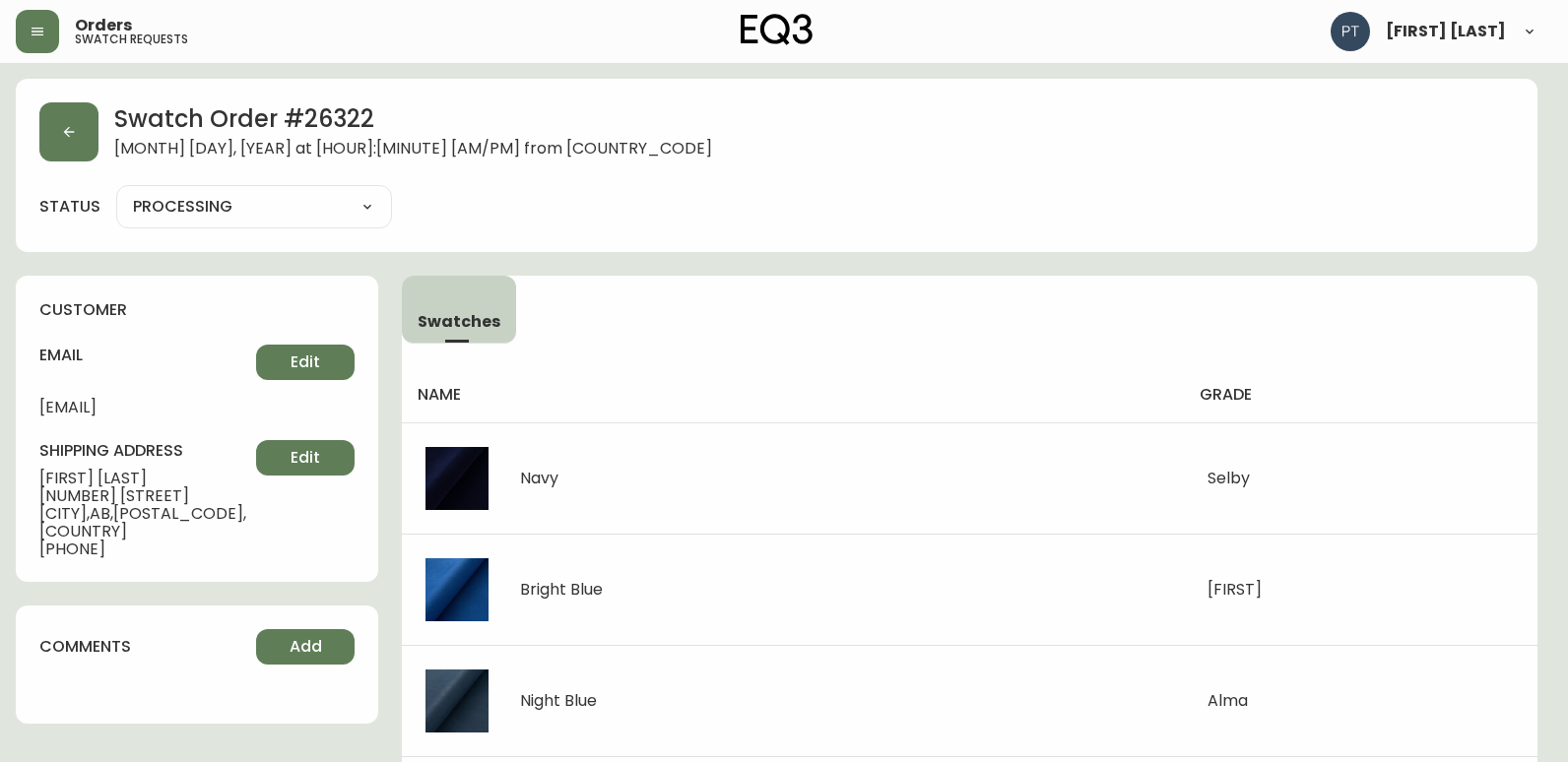 type on "SHIPPED" 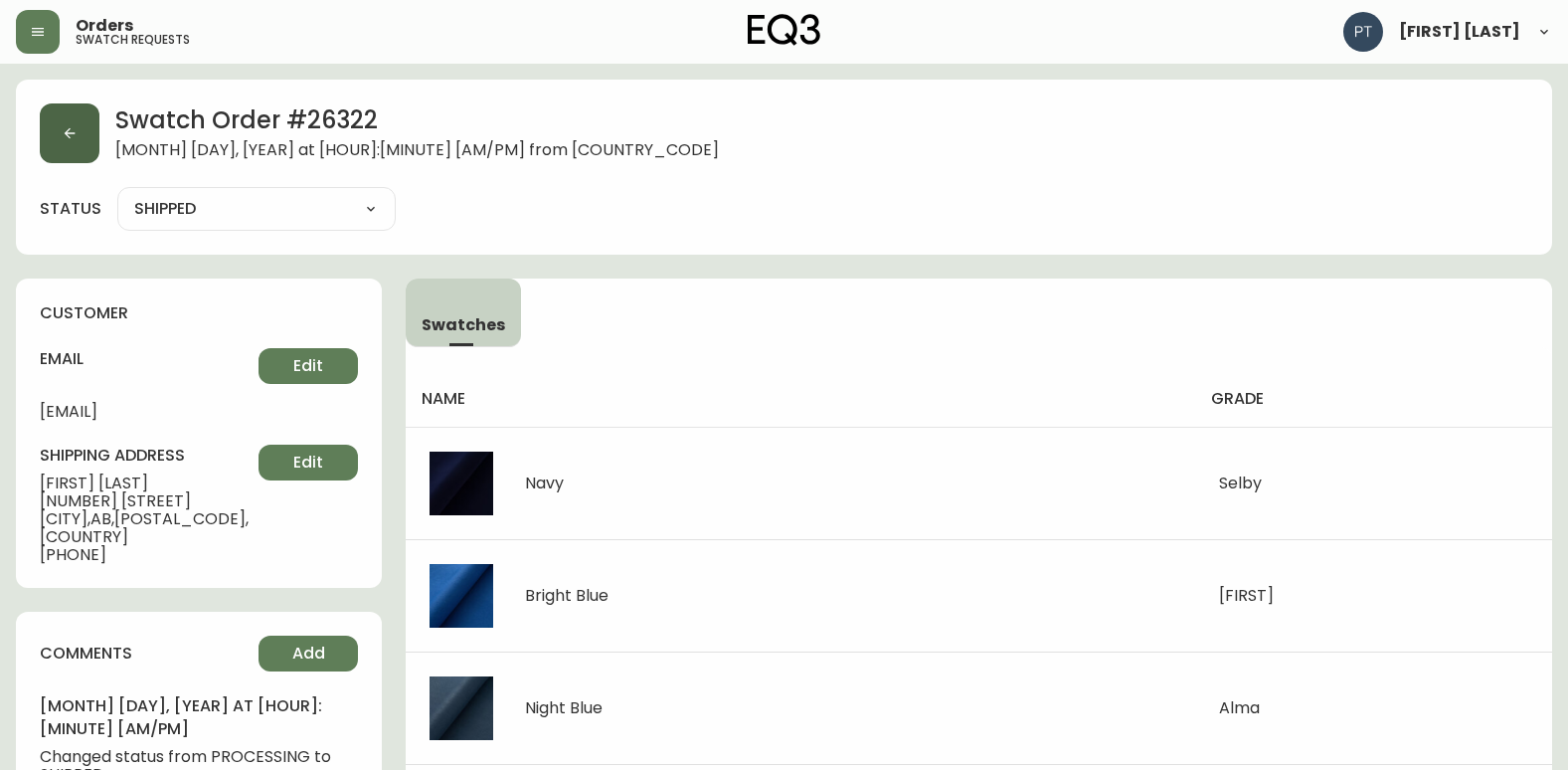 click 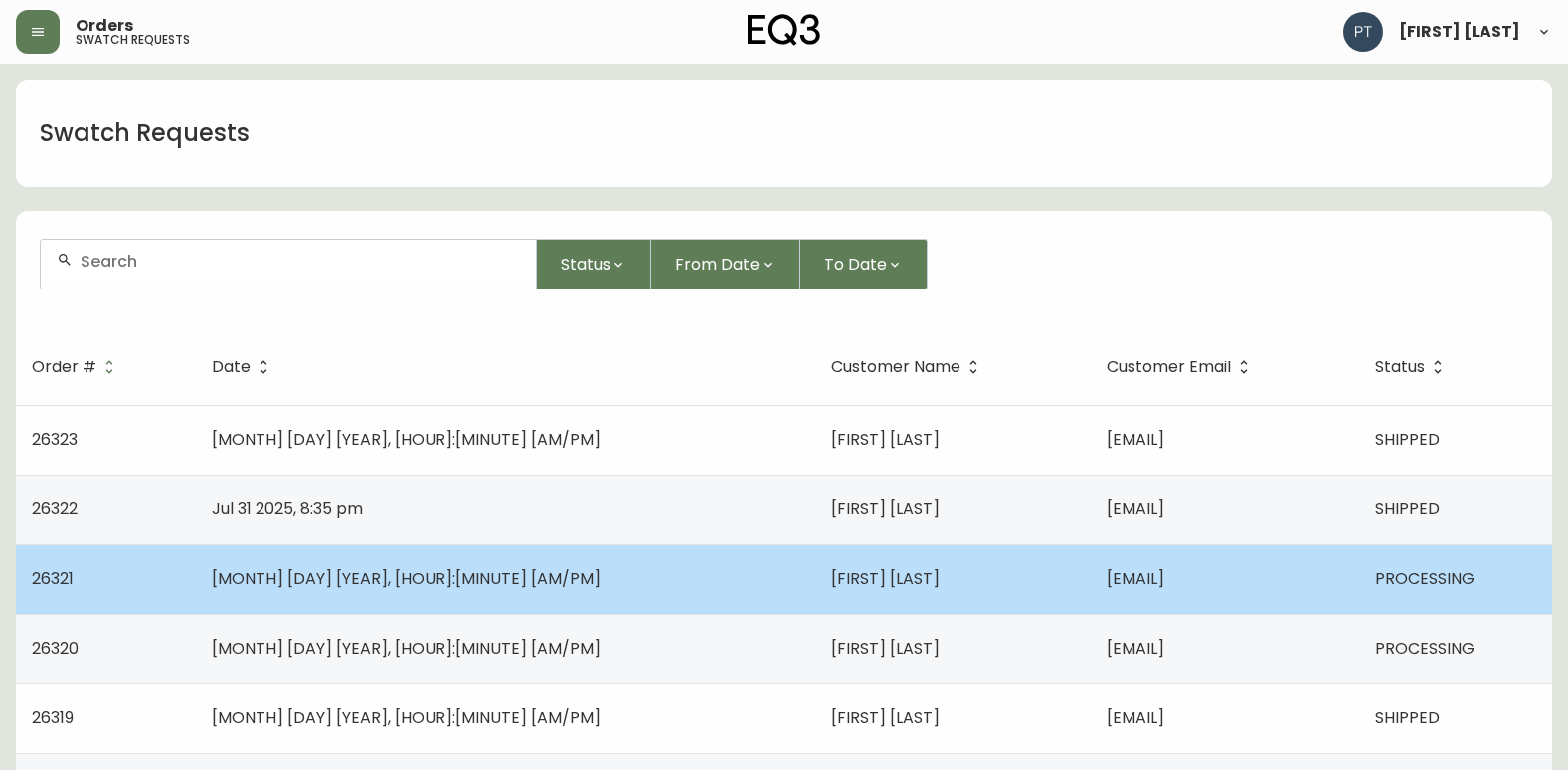 click on "Jasmine Mawji" at bounding box center (953, 579) 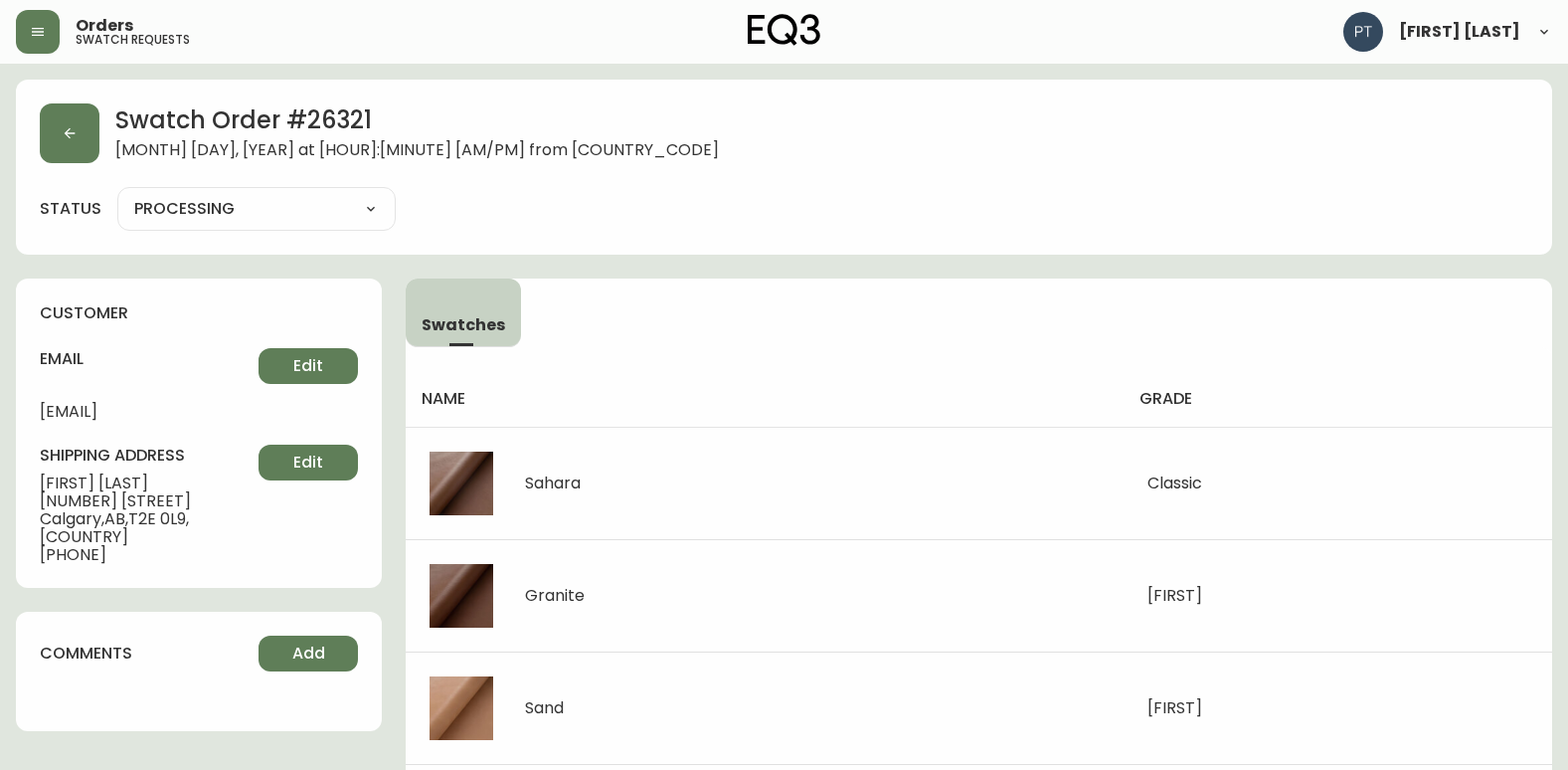 click on "PROCESSING SHIPPED CANCELLED" at bounding box center (257, 209) 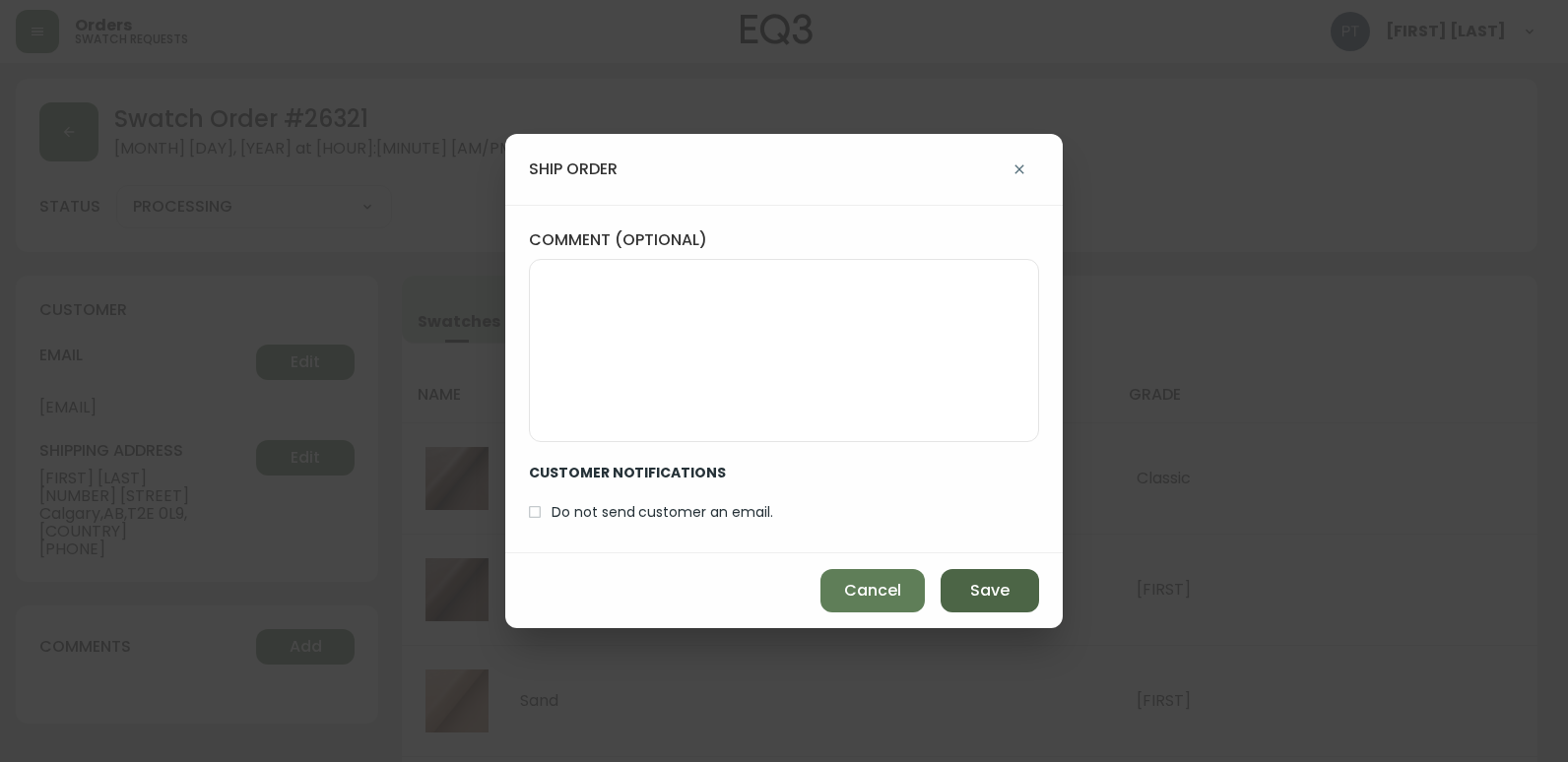 click on "Save" at bounding box center (990, 591) 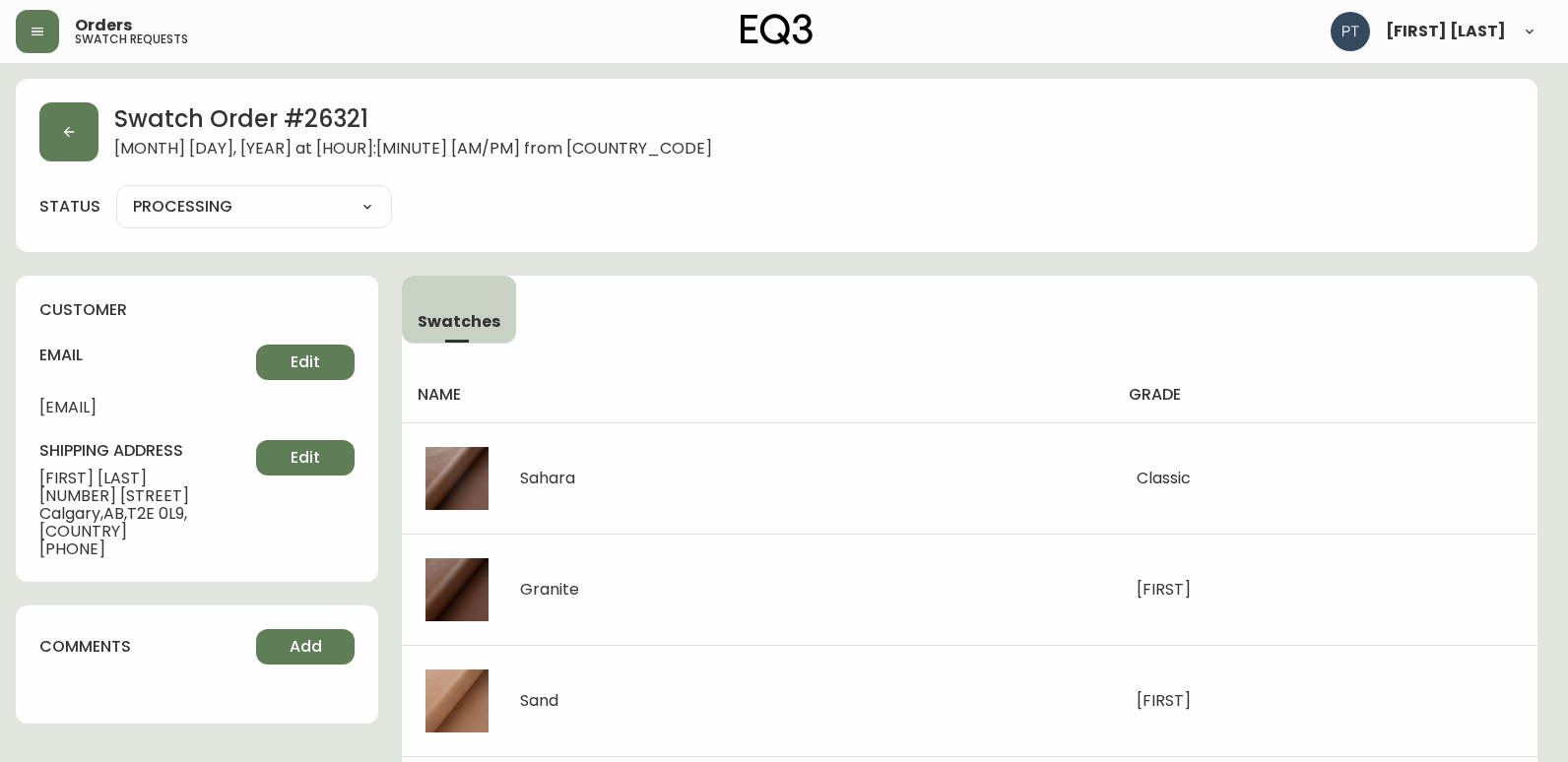 type on "SHIPPED" 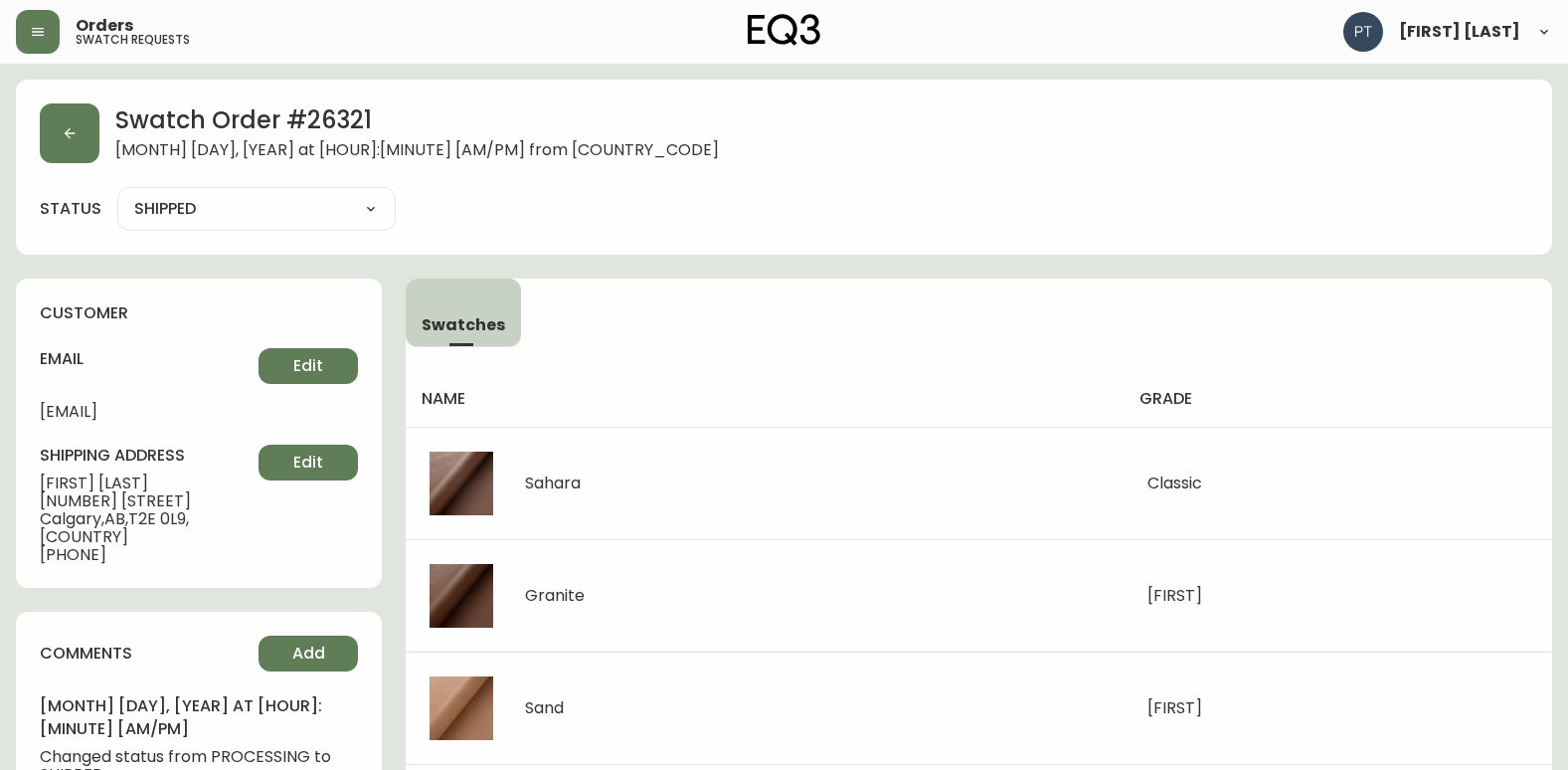 click on "Swatch Order # 26321 July 31, 2025 at 5:38 pm from CA_EN status SHIPPED SHIPPED CANCELLED" at bounding box center (784, 167) 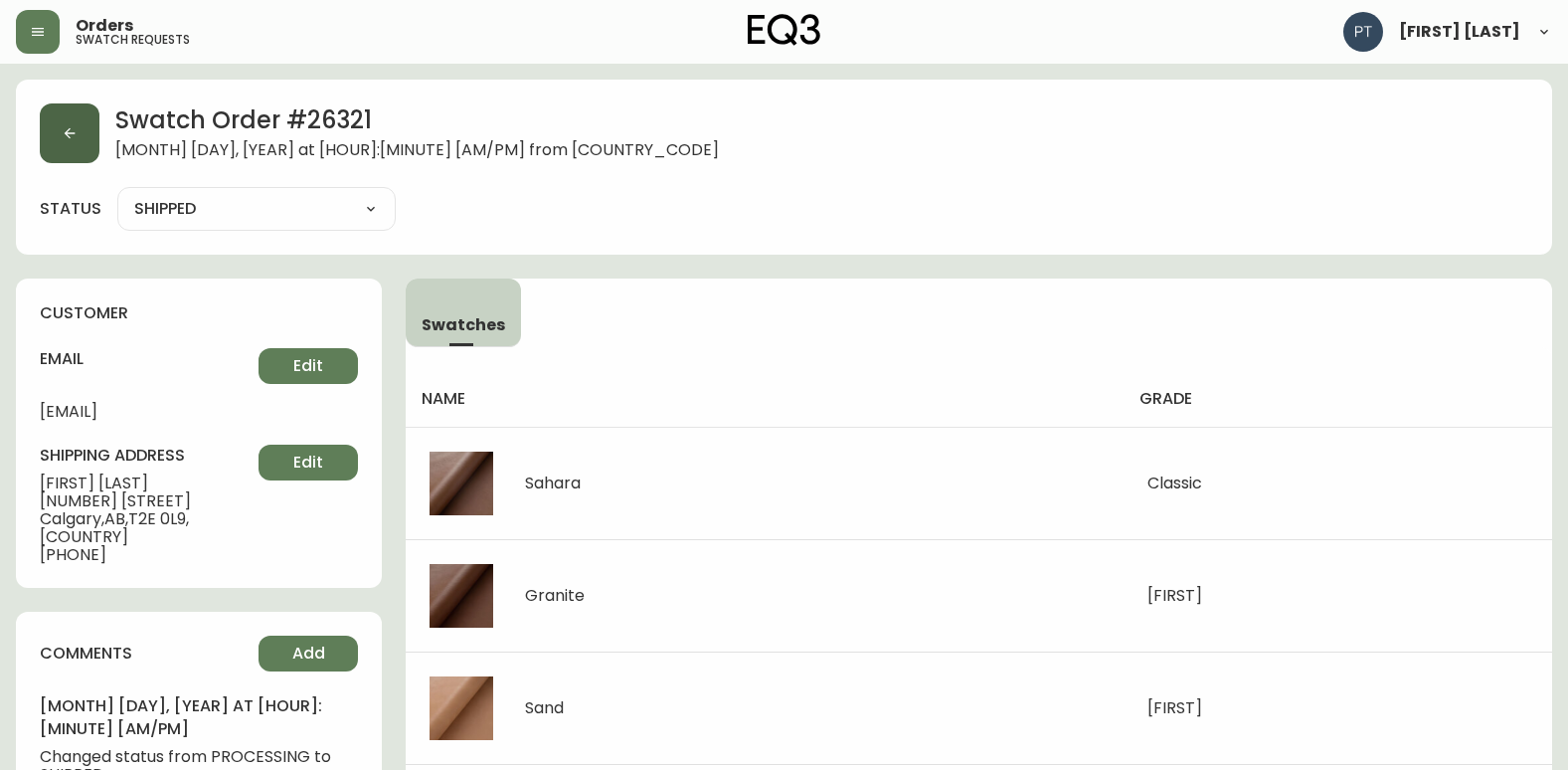 click at bounding box center (70, 133) 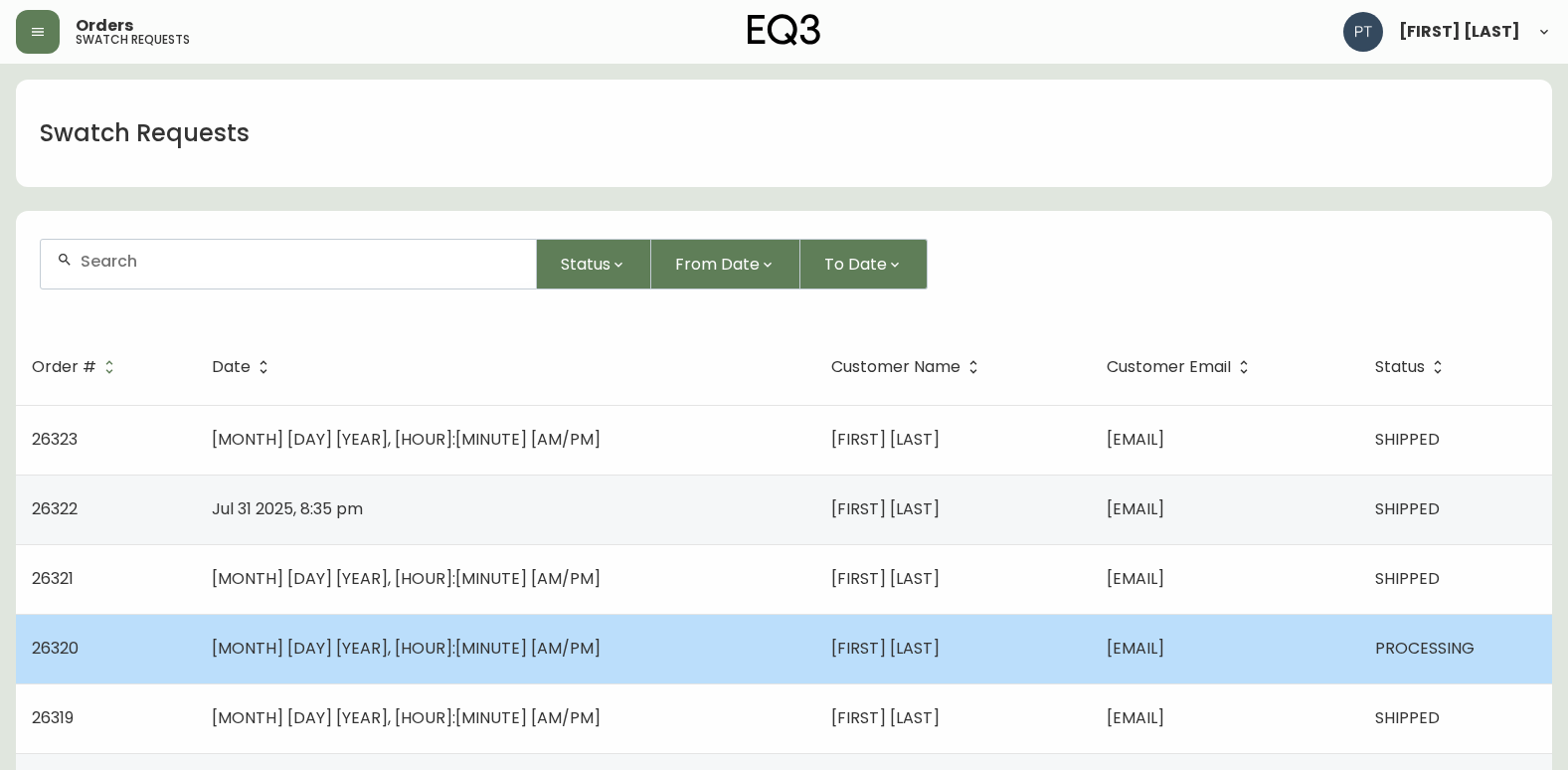click on "zooey@masonstudio.com" at bounding box center [1225, 649] 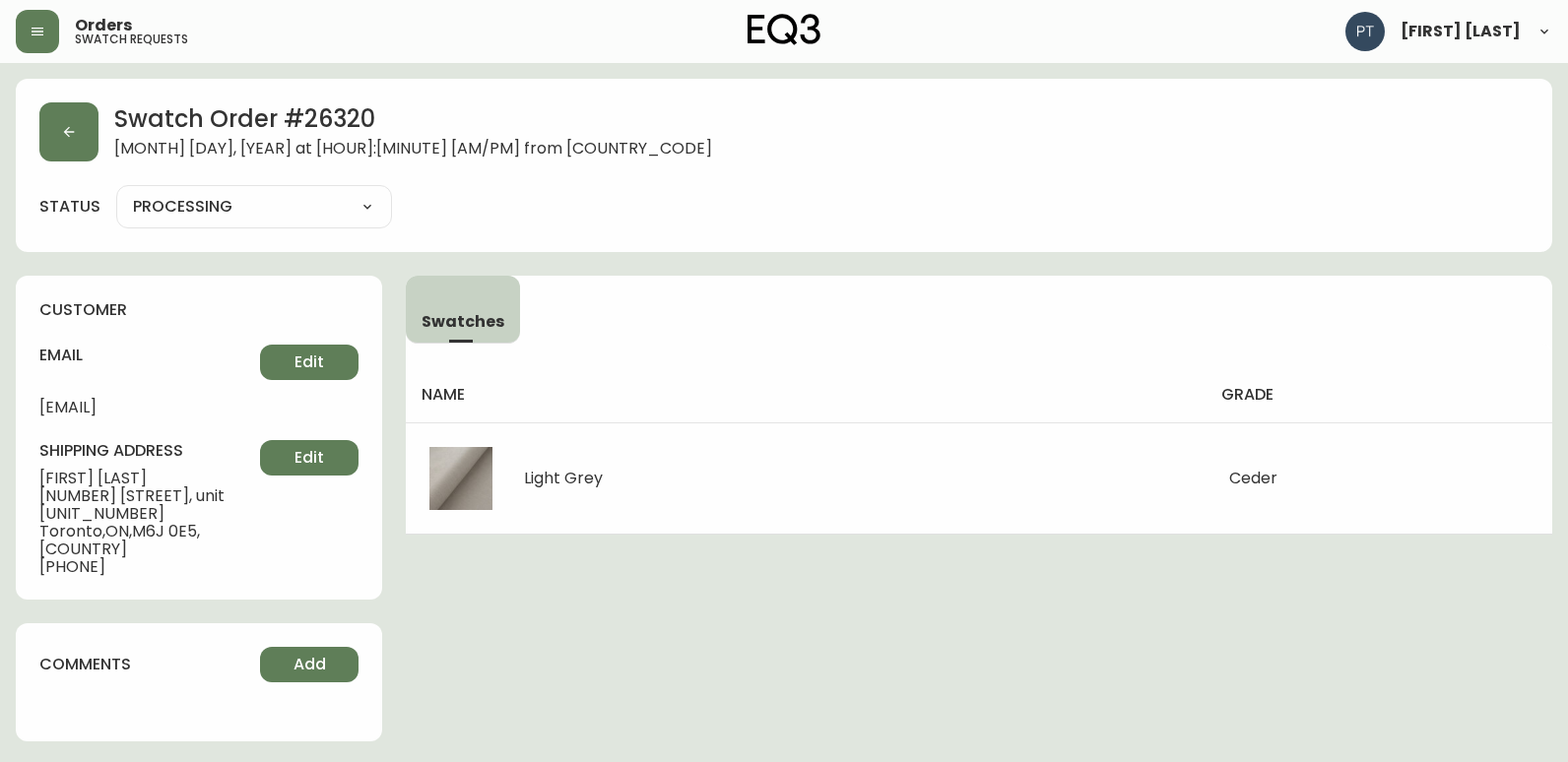 click on "PROCESSING SHIPPED CANCELLED" at bounding box center (254, 207) 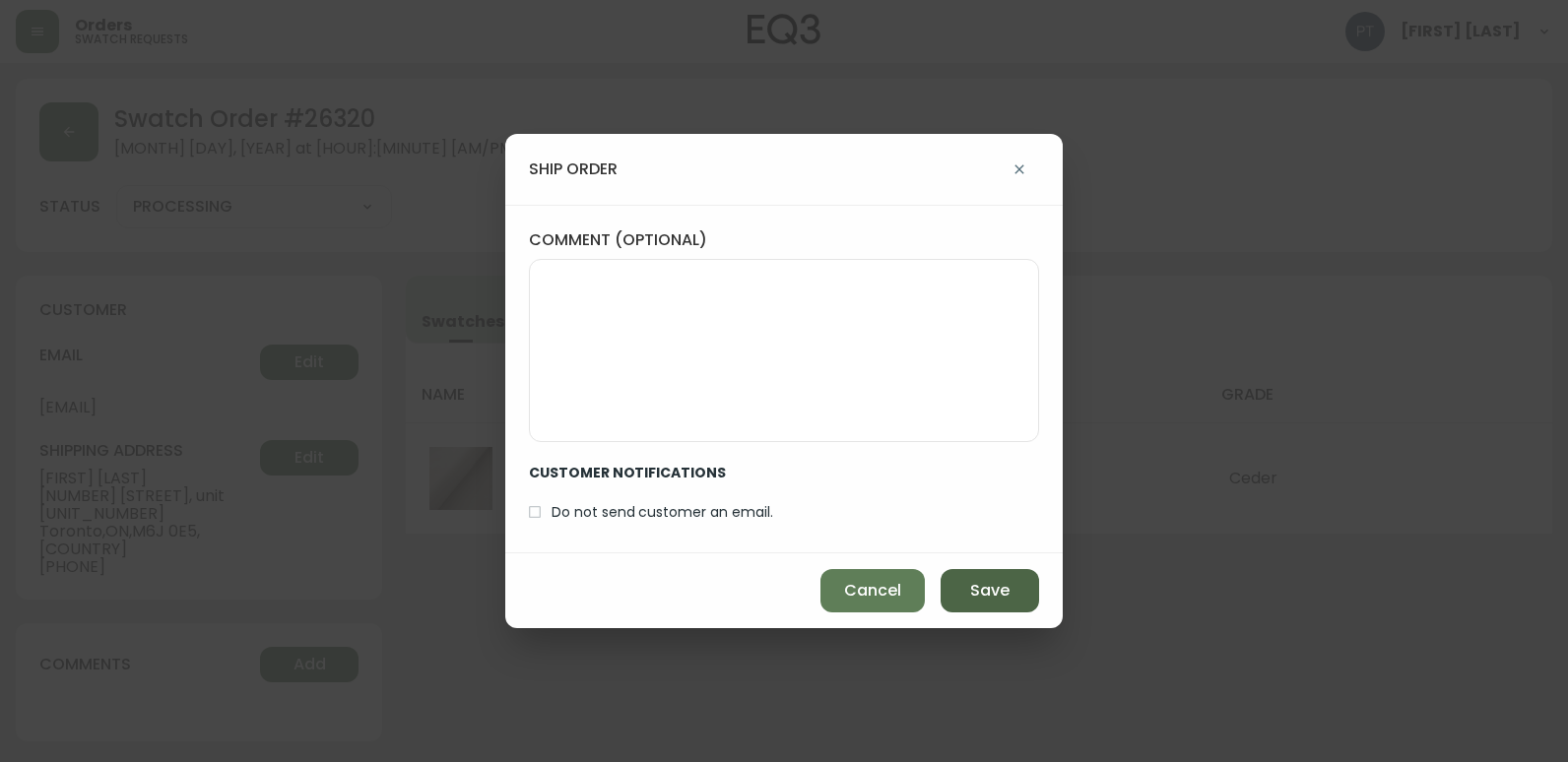 click on "Save" at bounding box center [990, 591] 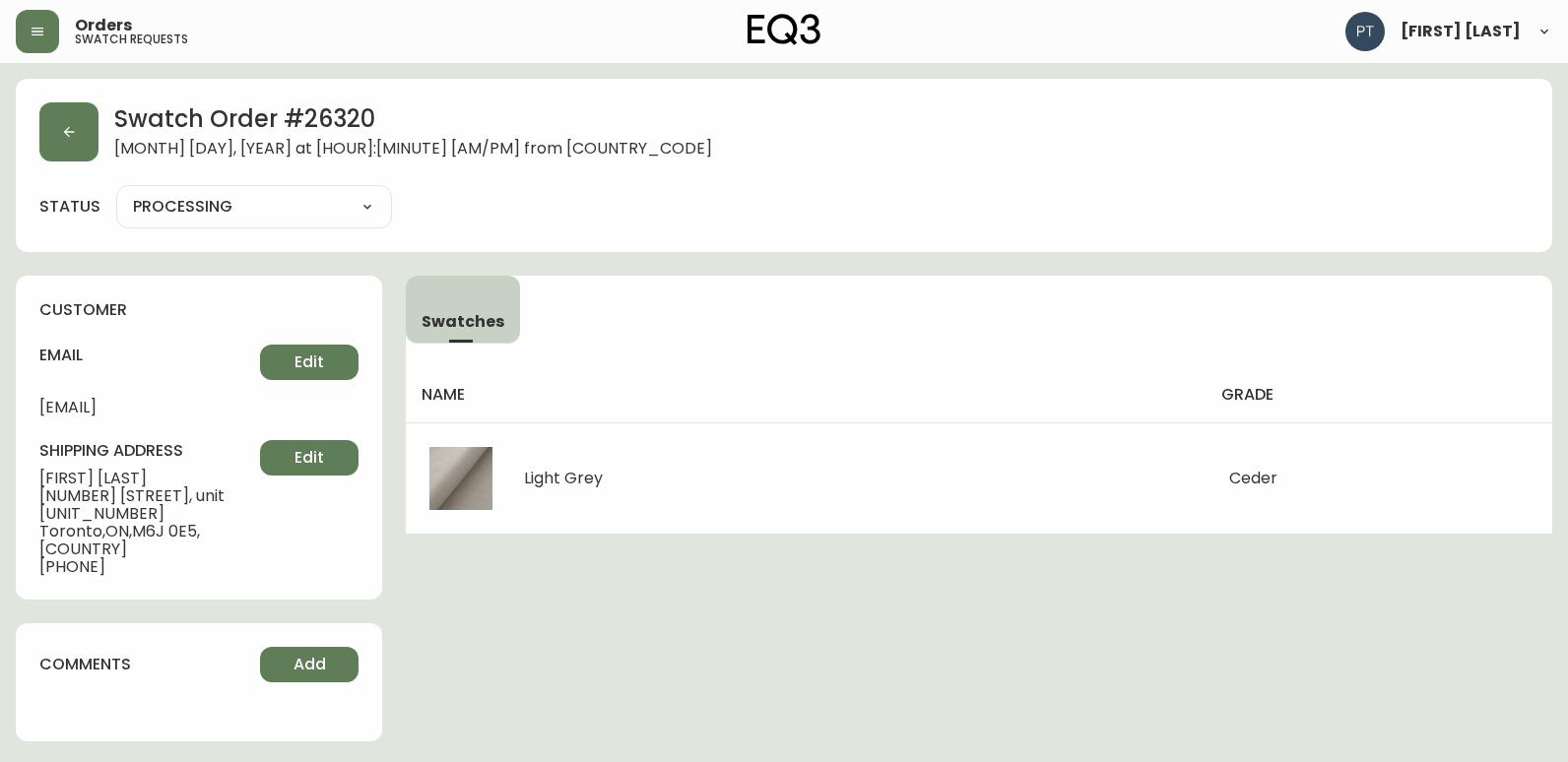 type on "SHIPPED" 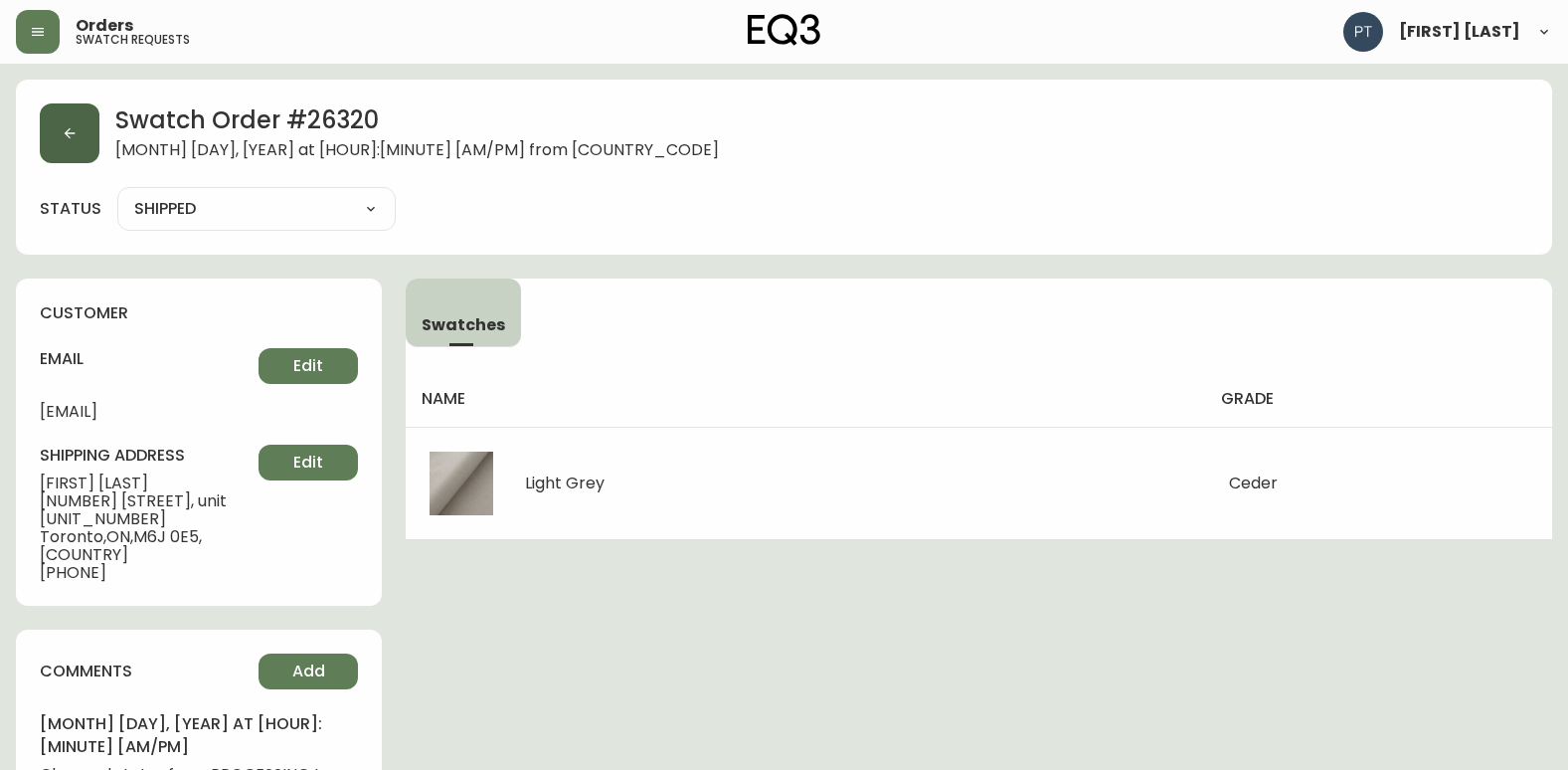 click 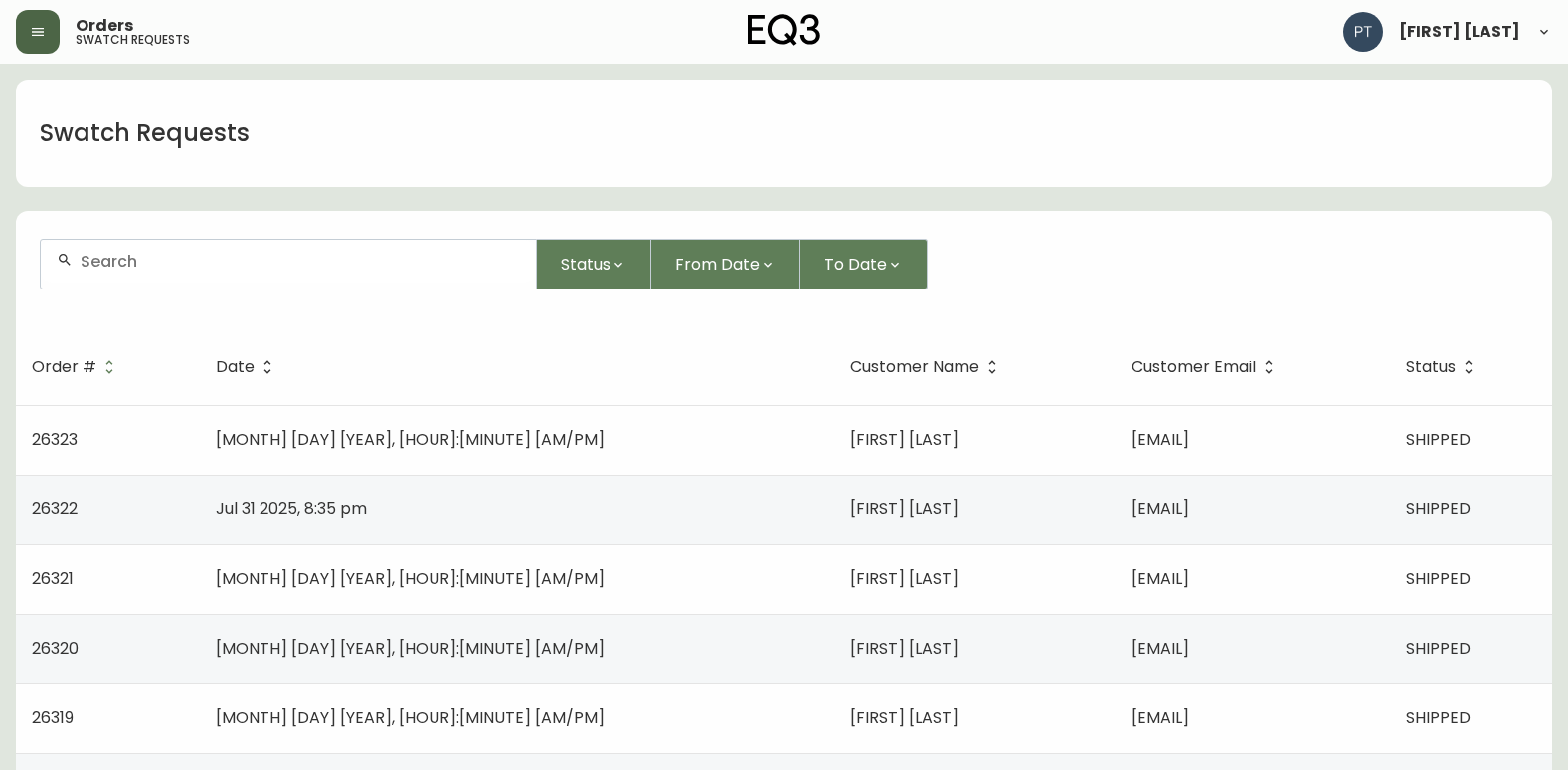 click at bounding box center (38, 32) 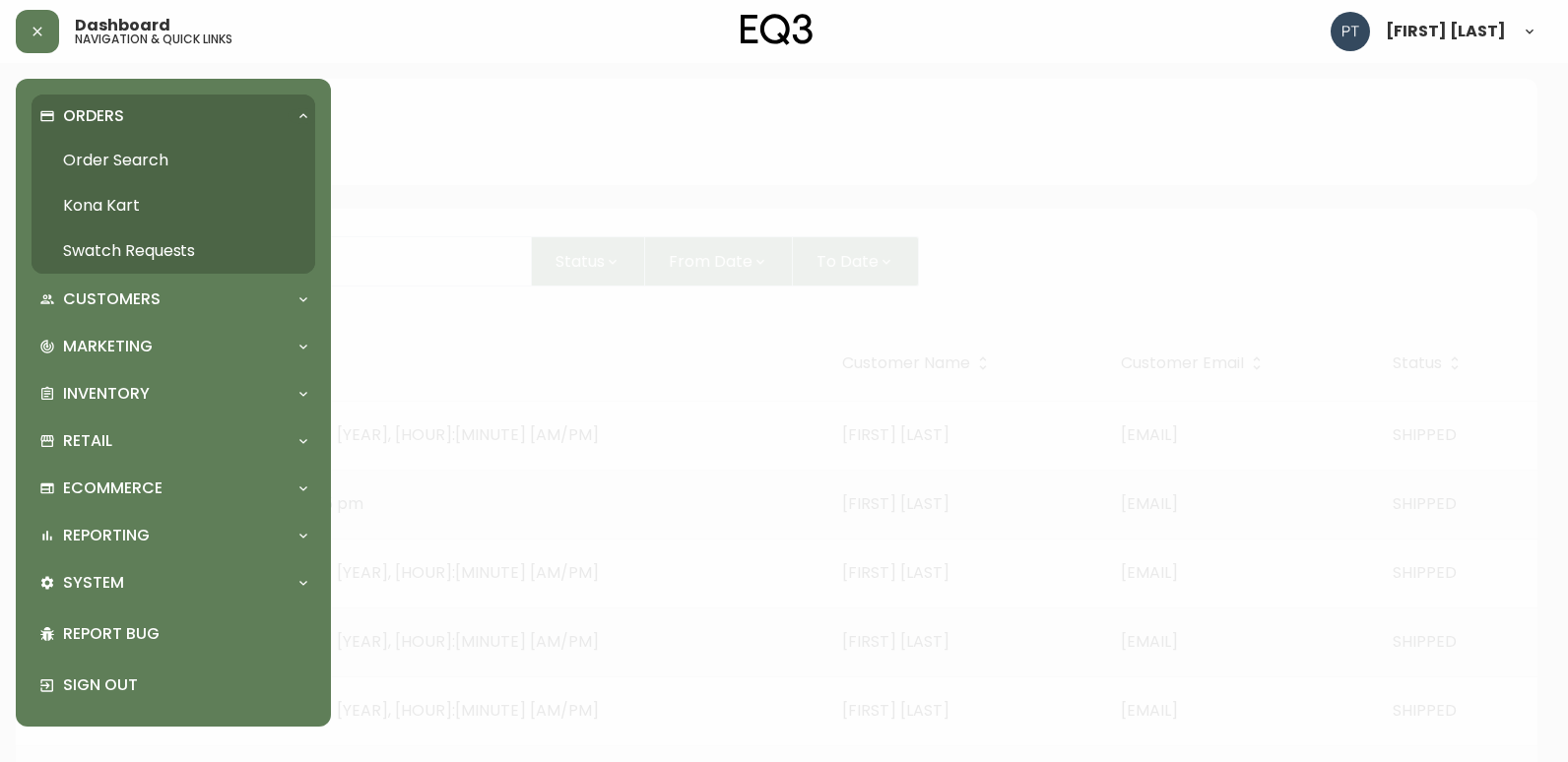 click on "Order Search" at bounding box center (173, 160) 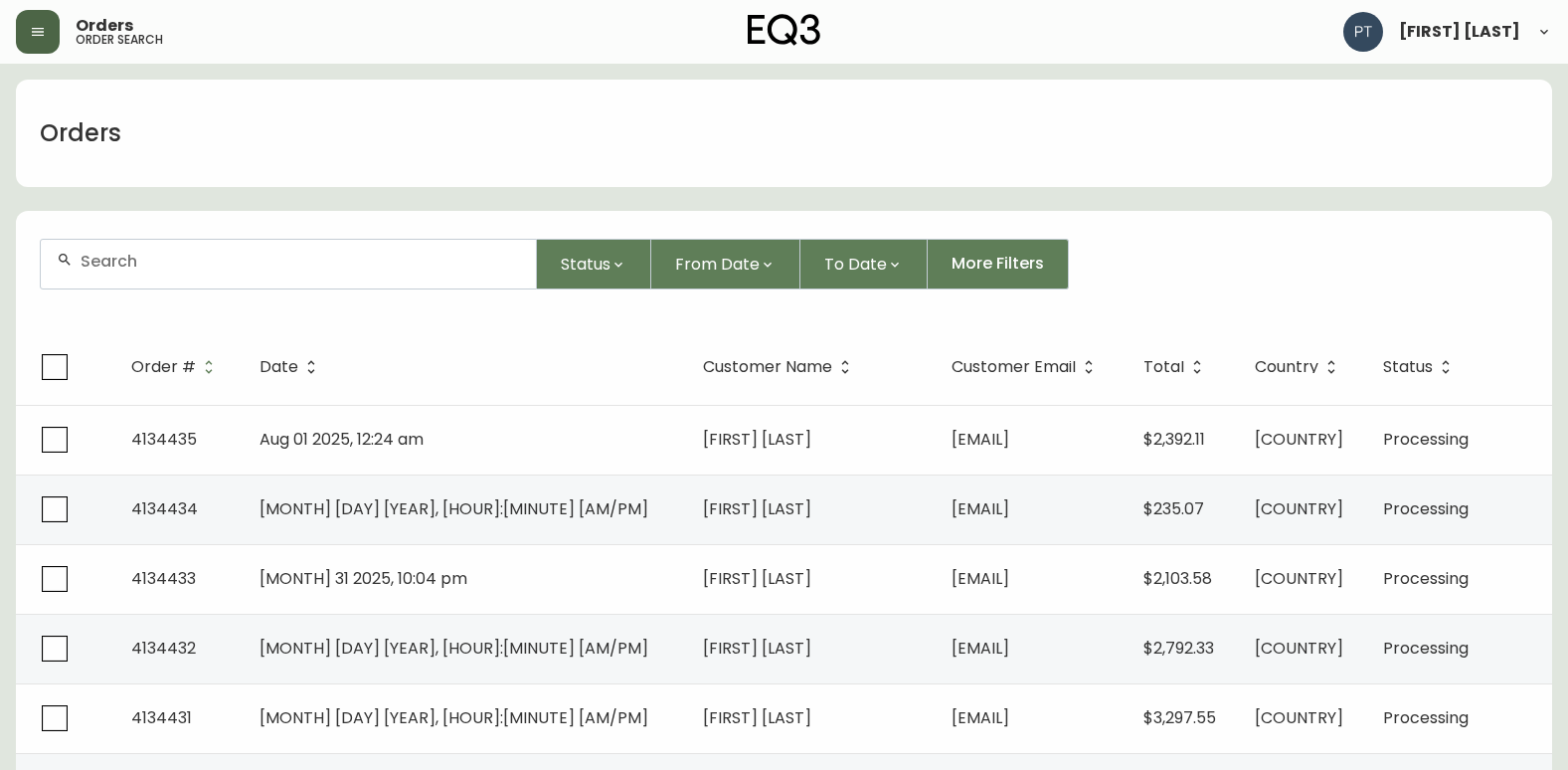 click at bounding box center (38, 32) 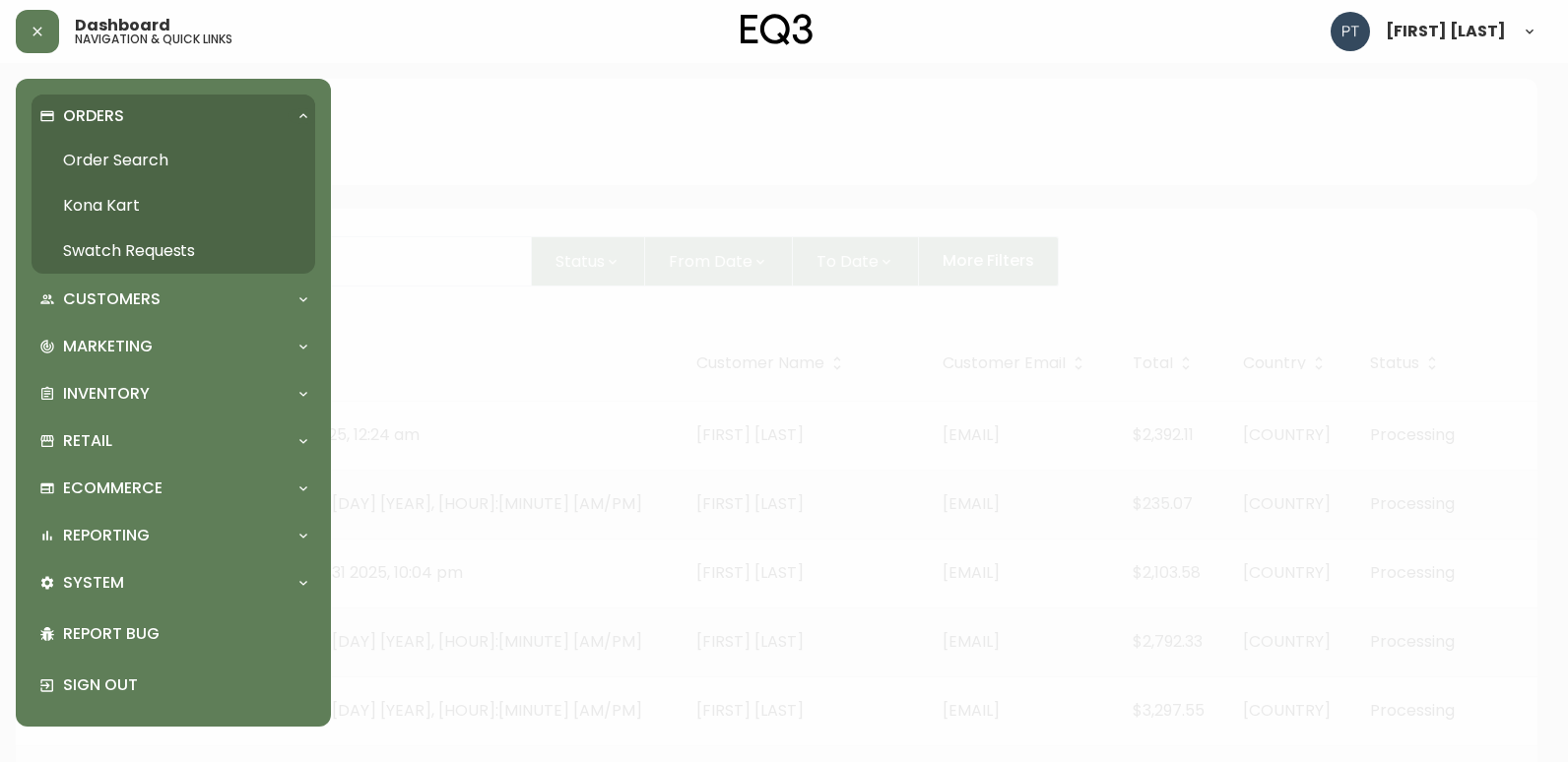 click on "Swatch Requests" at bounding box center [173, 251] 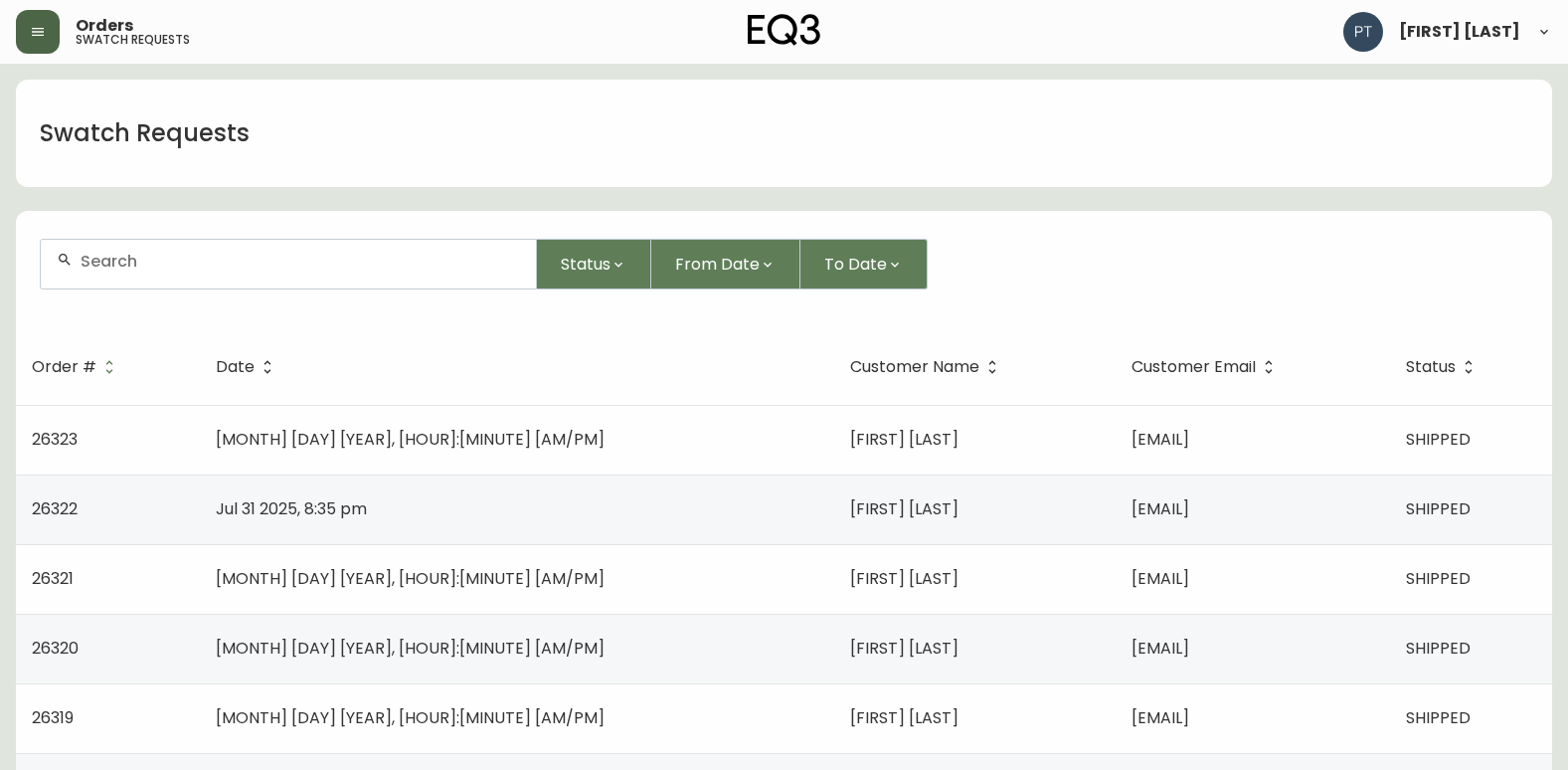 click at bounding box center (38, 32) 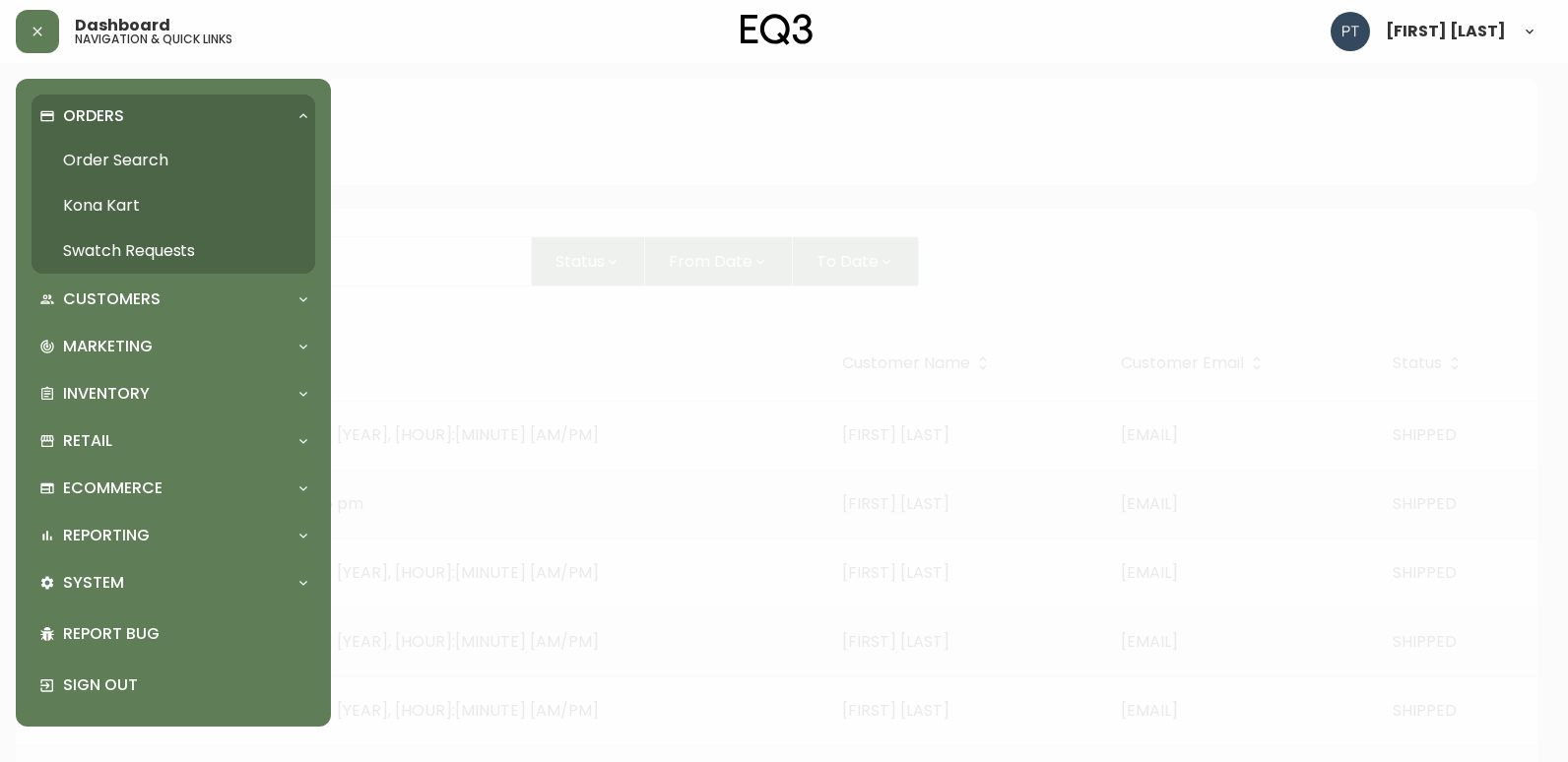 click on "Order Search" at bounding box center [173, 160] 